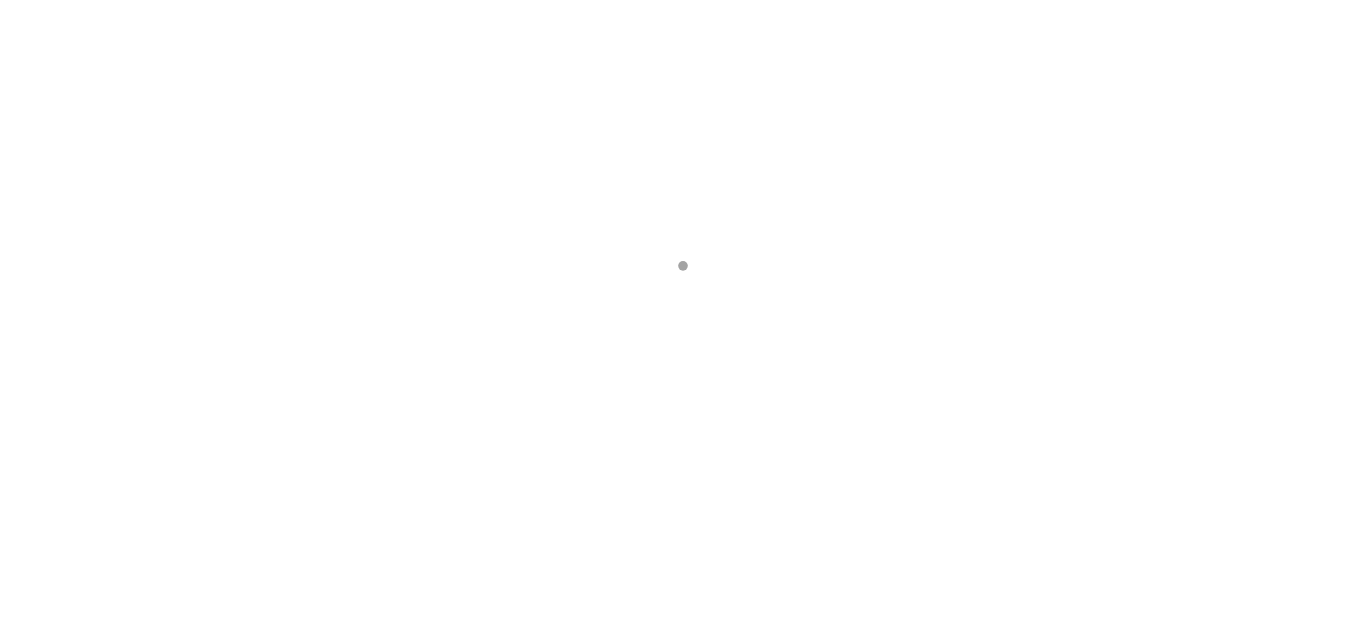 scroll, scrollTop: 0, scrollLeft: 0, axis: both 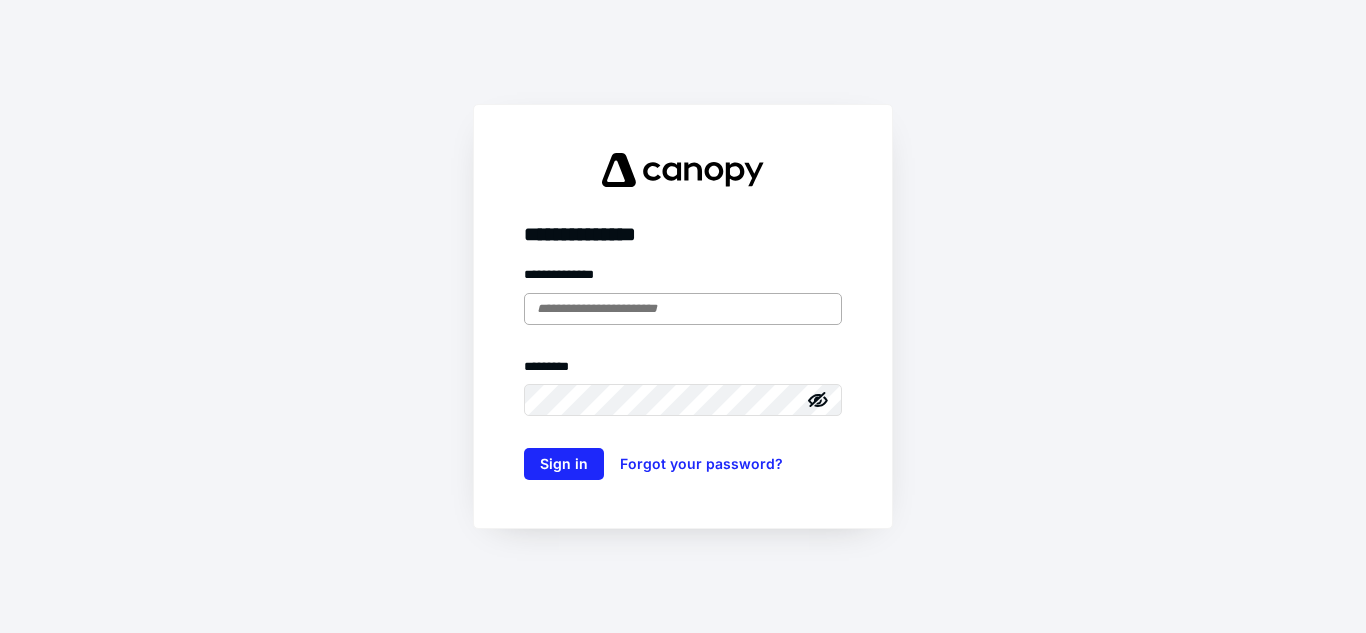 click at bounding box center (683, 309) 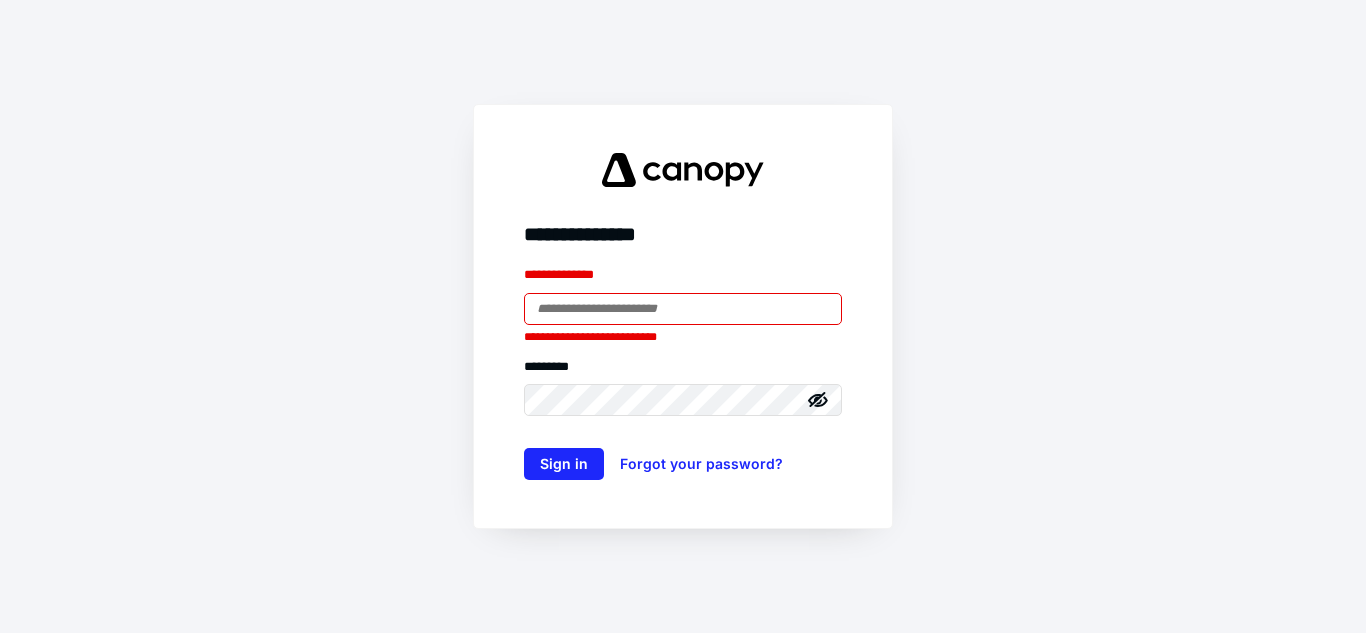 click at bounding box center (683, 309) 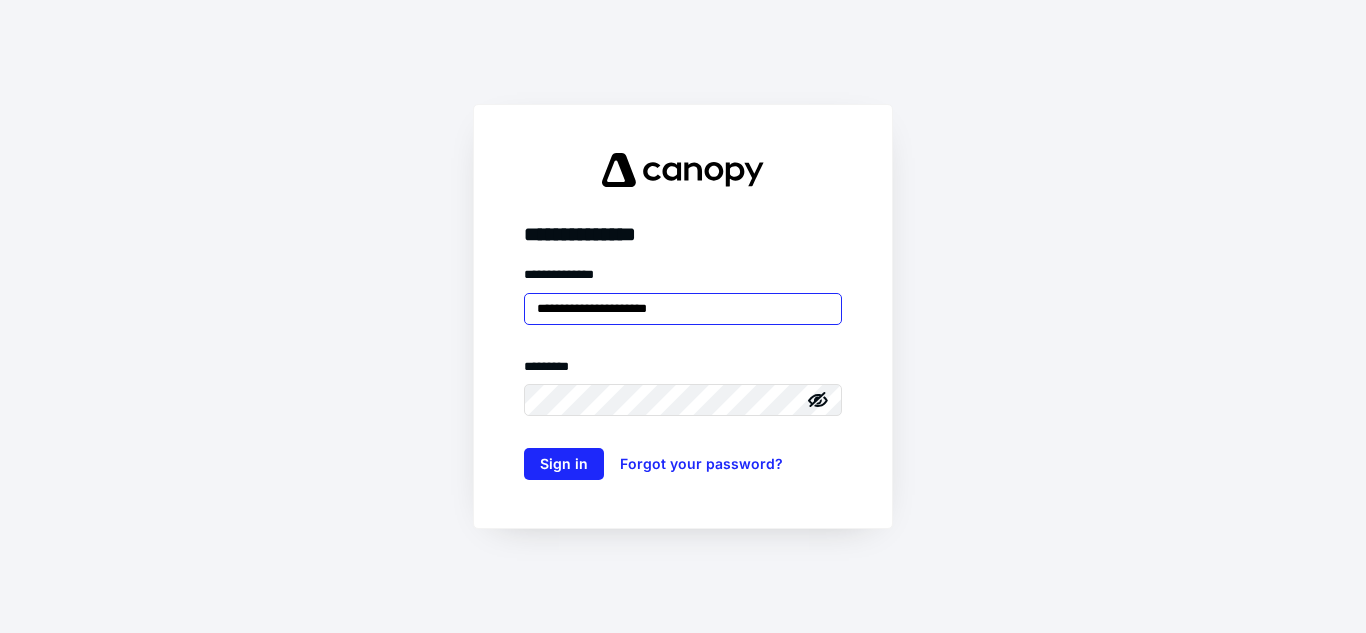type on "**********" 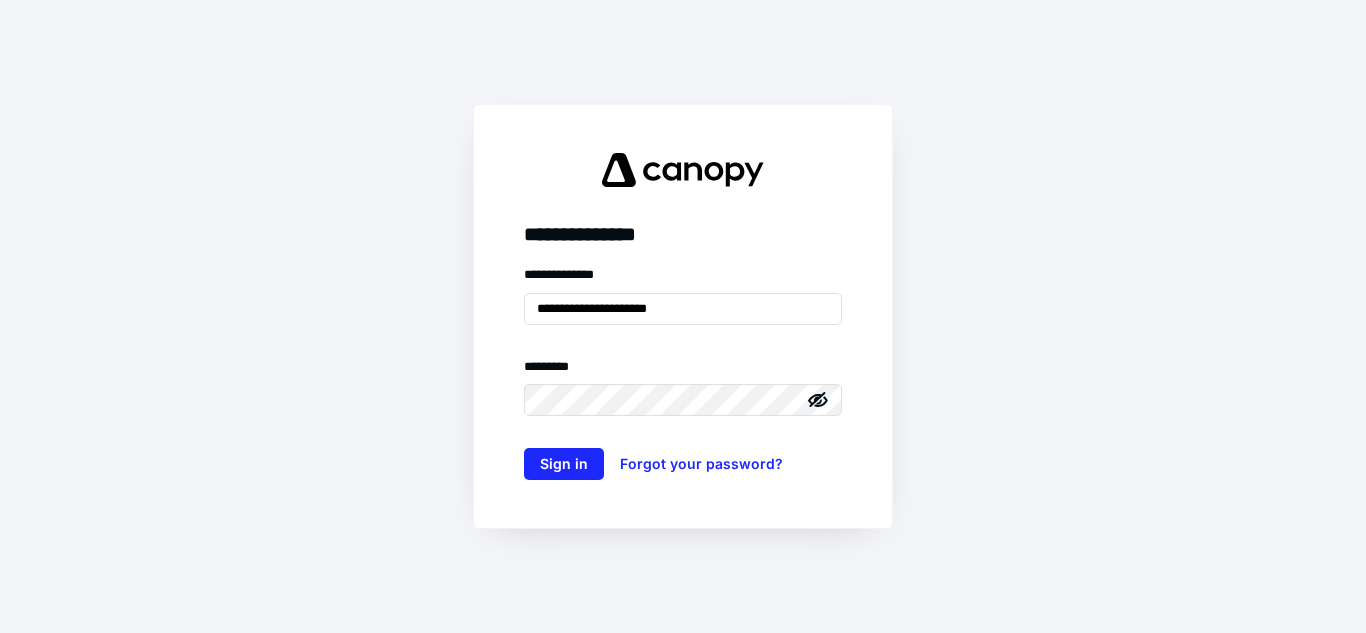 click 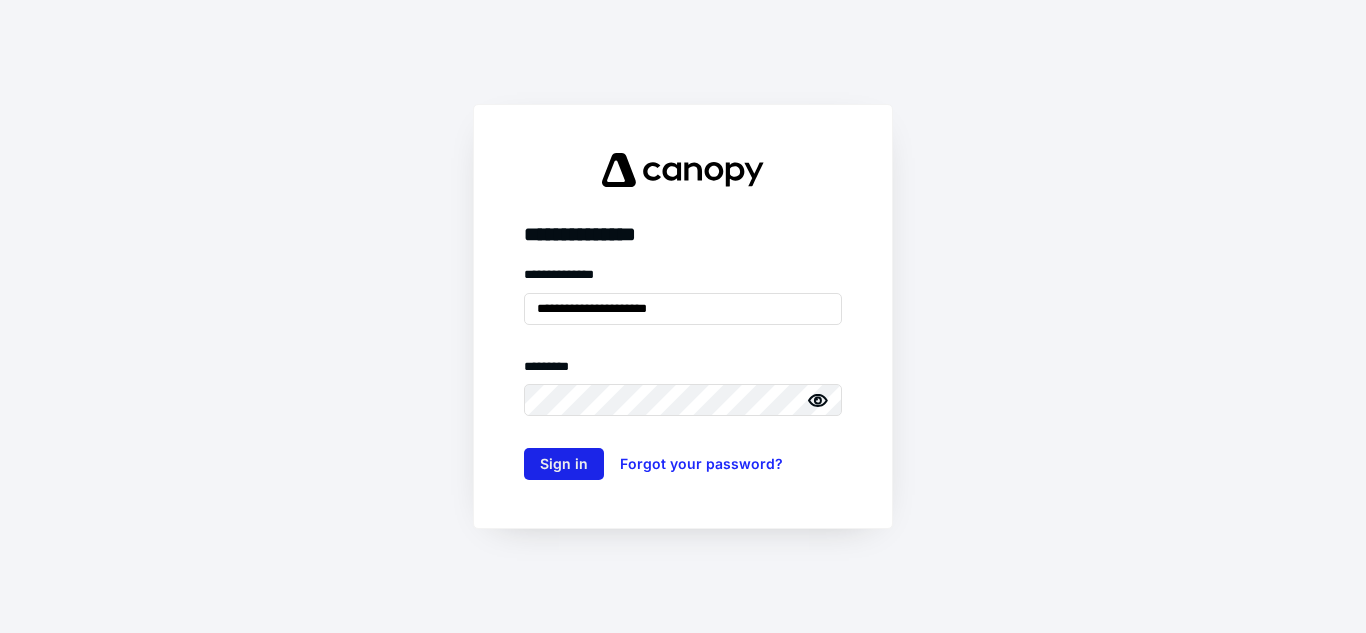 click on "Sign in" at bounding box center [564, 464] 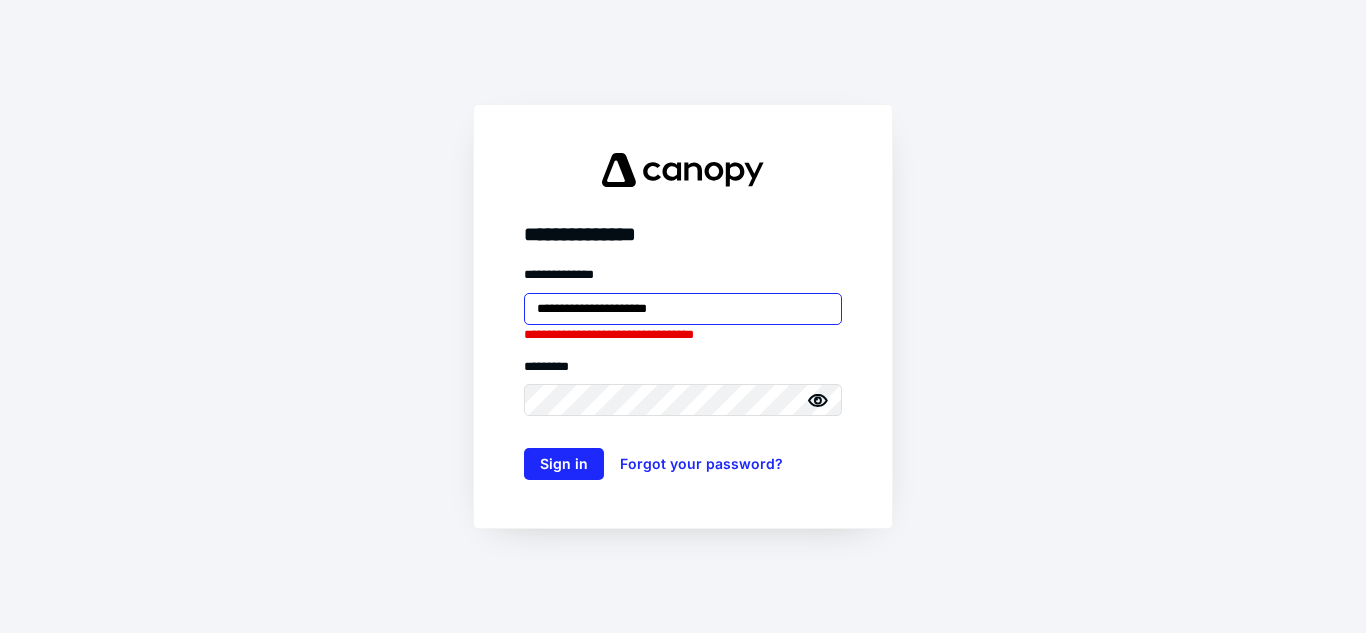 click on "**********" at bounding box center [683, 309] 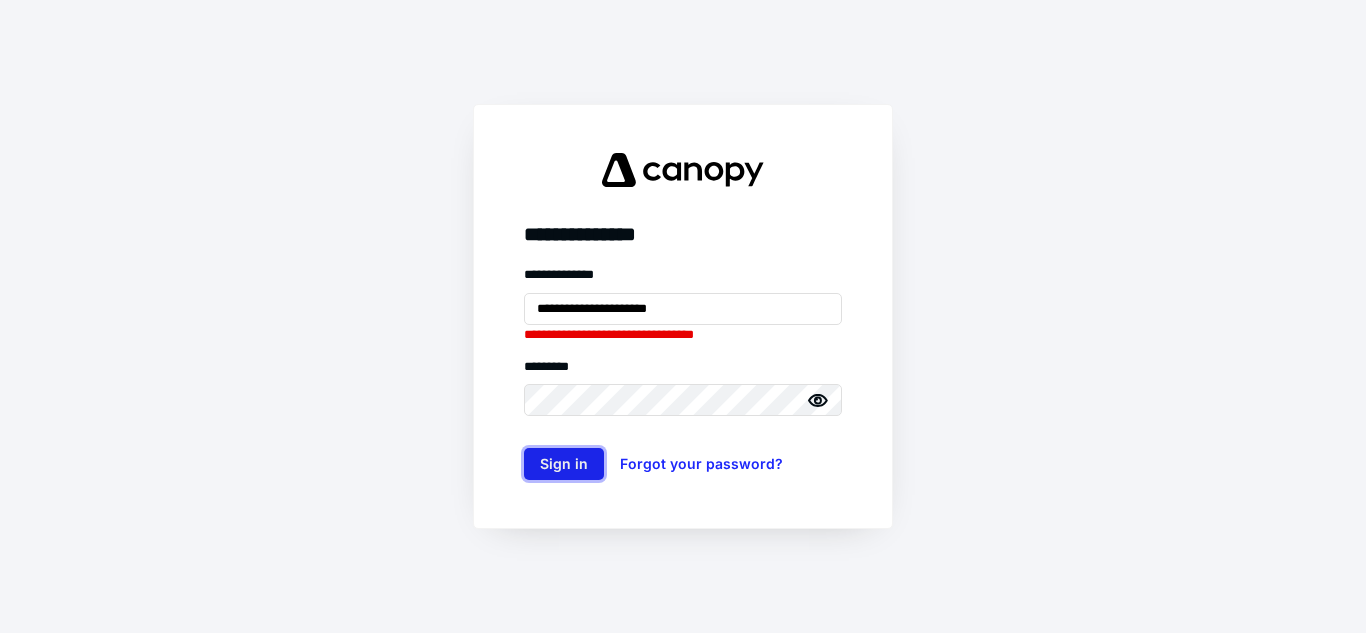 click on "Sign in" at bounding box center (564, 464) 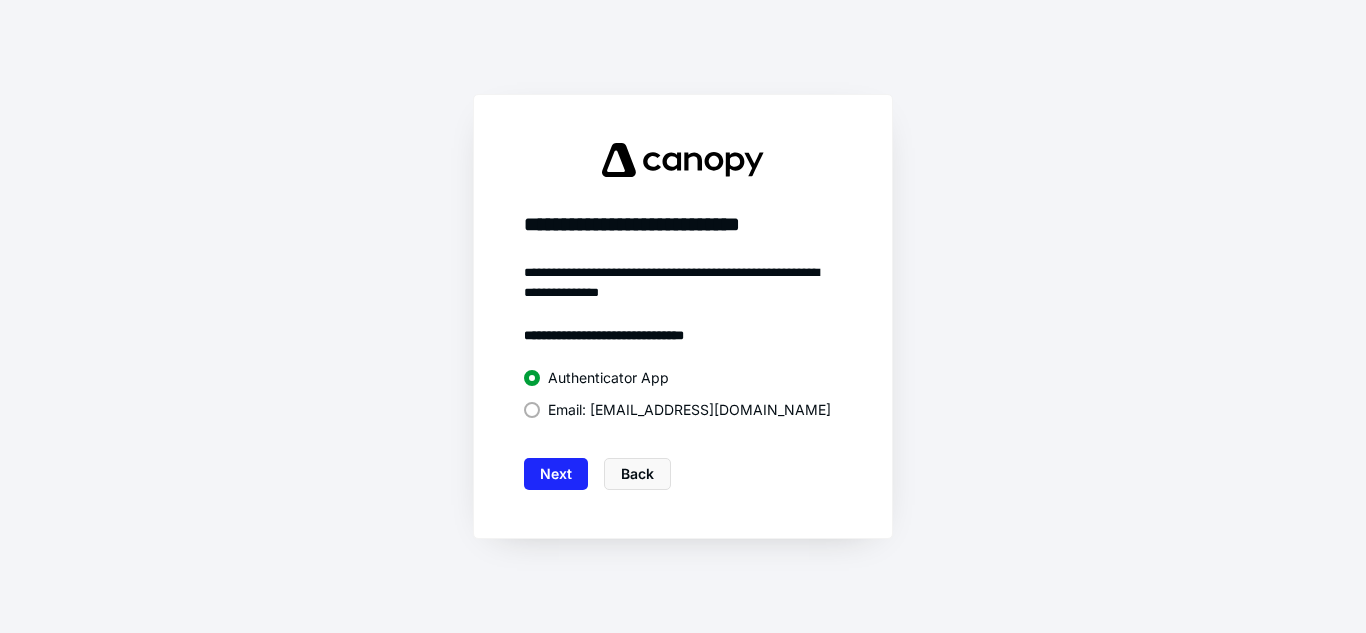 click at bounding box center (532, 410) 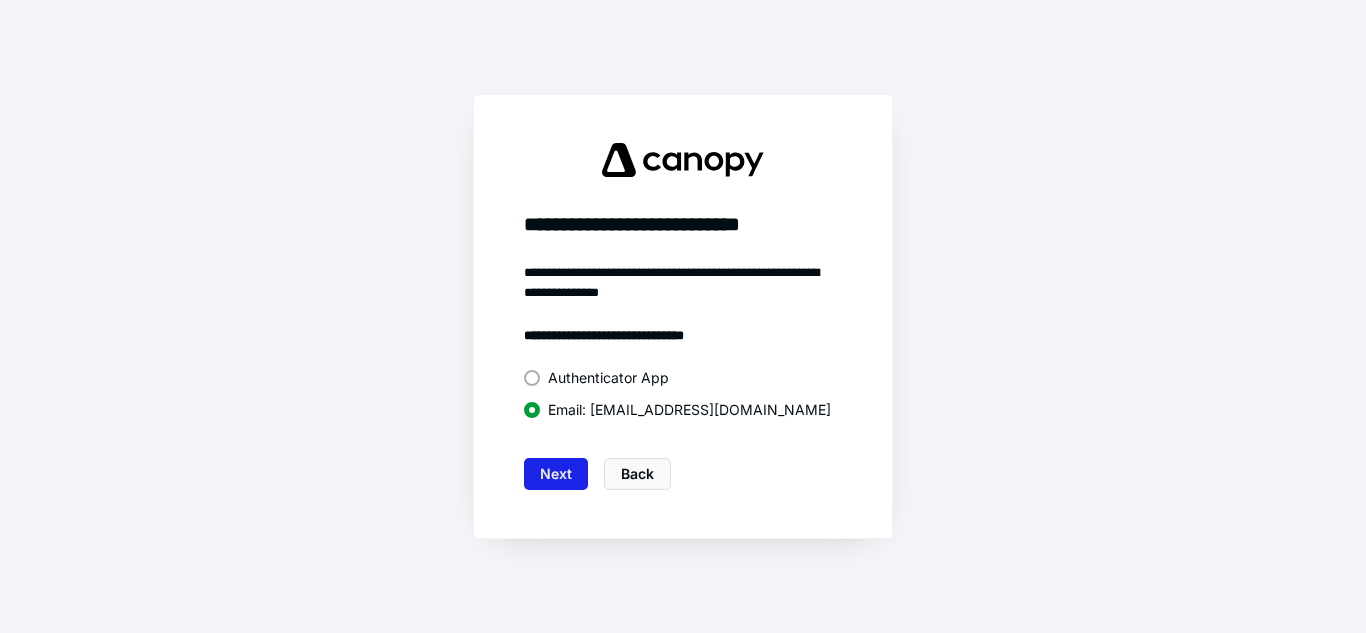 click on "Next" at bounding box center [556, 474] 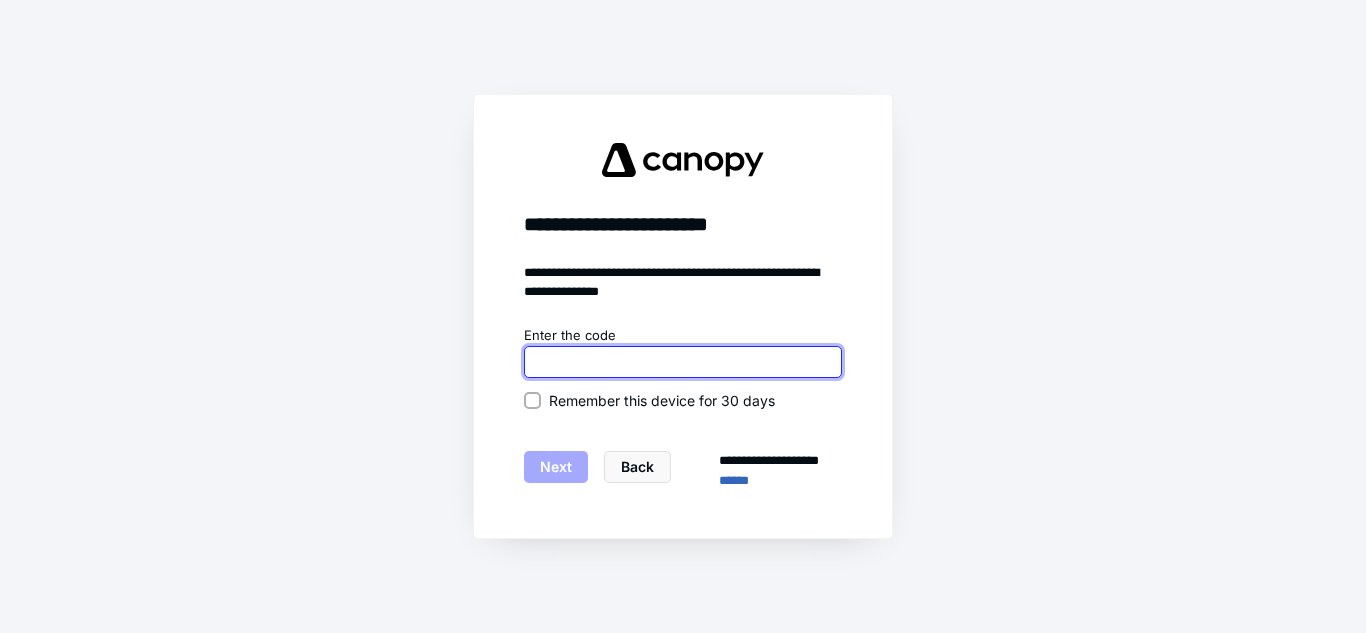 click at bounding box center (683, 362) 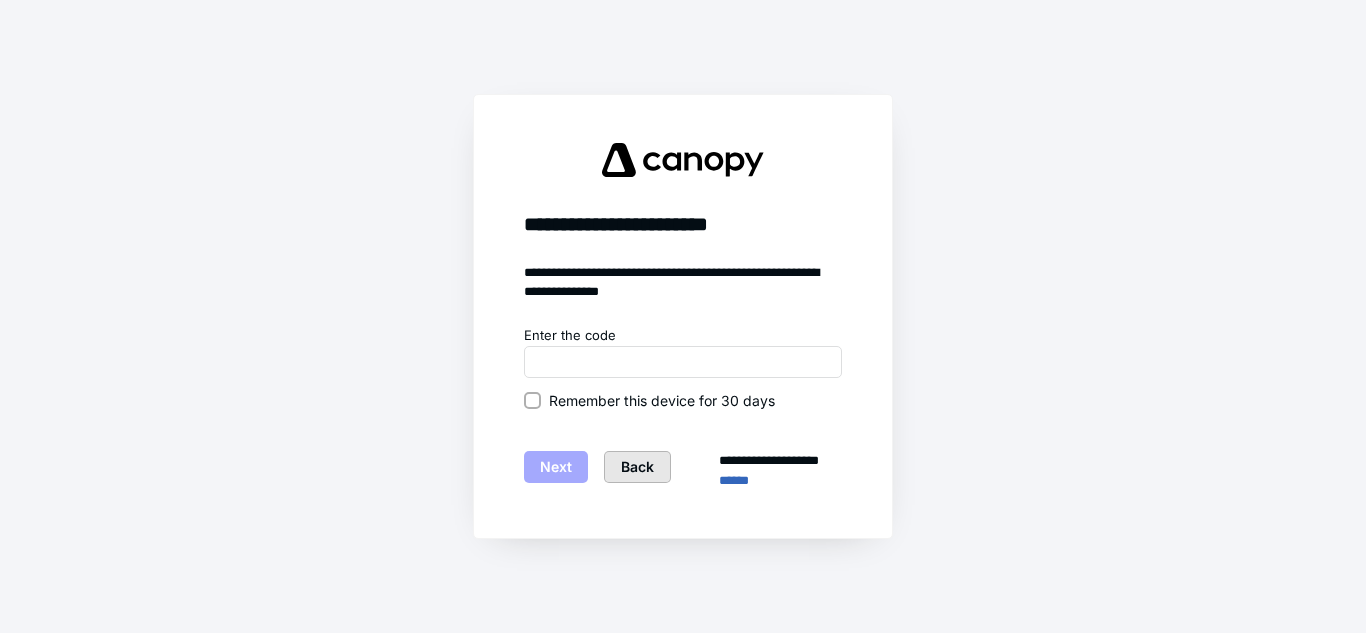 click on "Back" at bounding box center (637, 467) 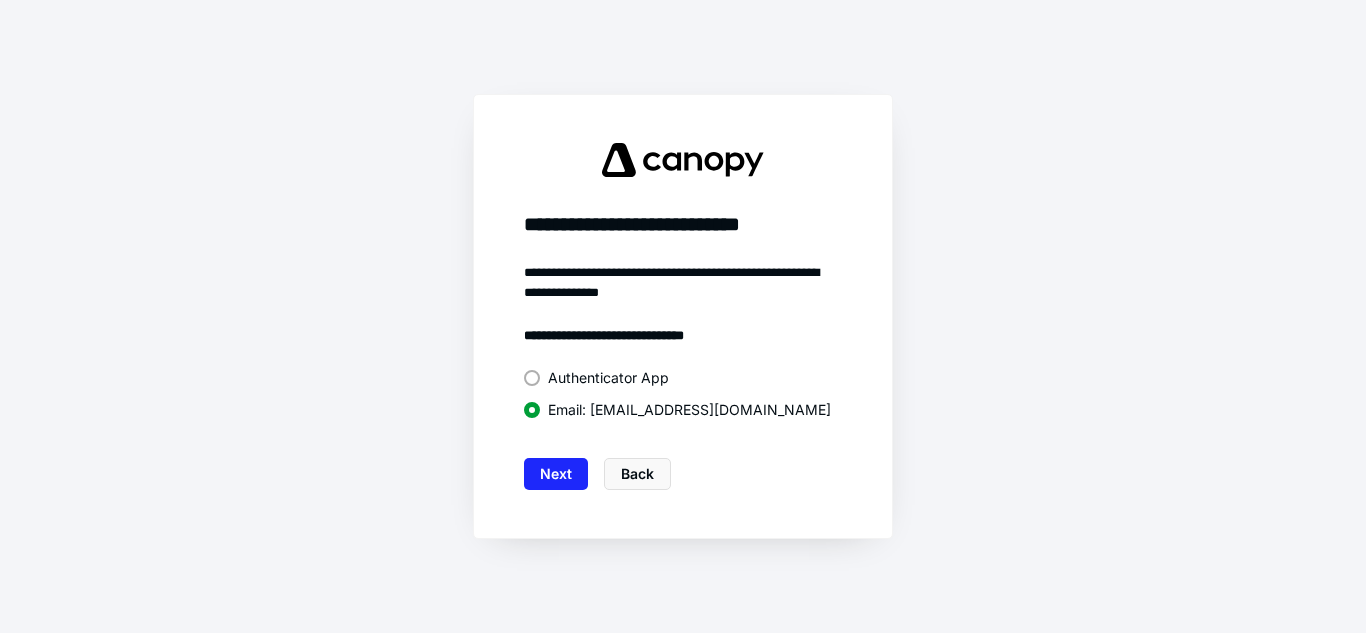click at bounding box center [532, 378] 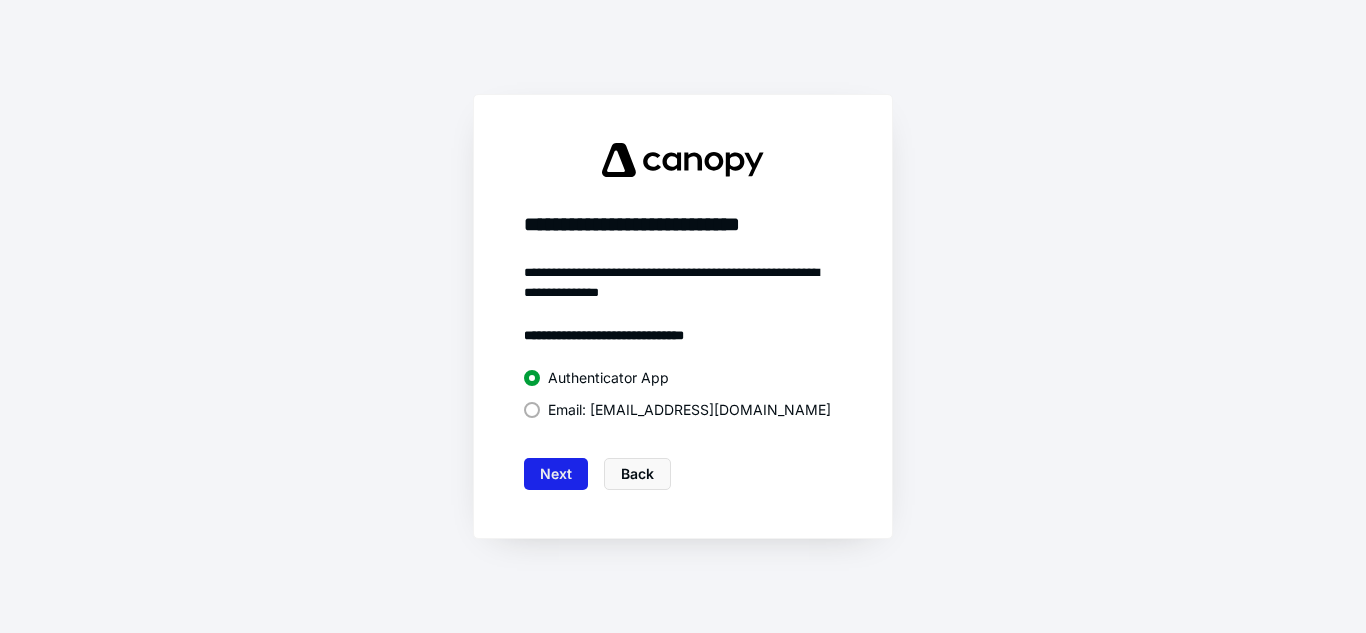 click on "Next" at bounding box center (556, 474) 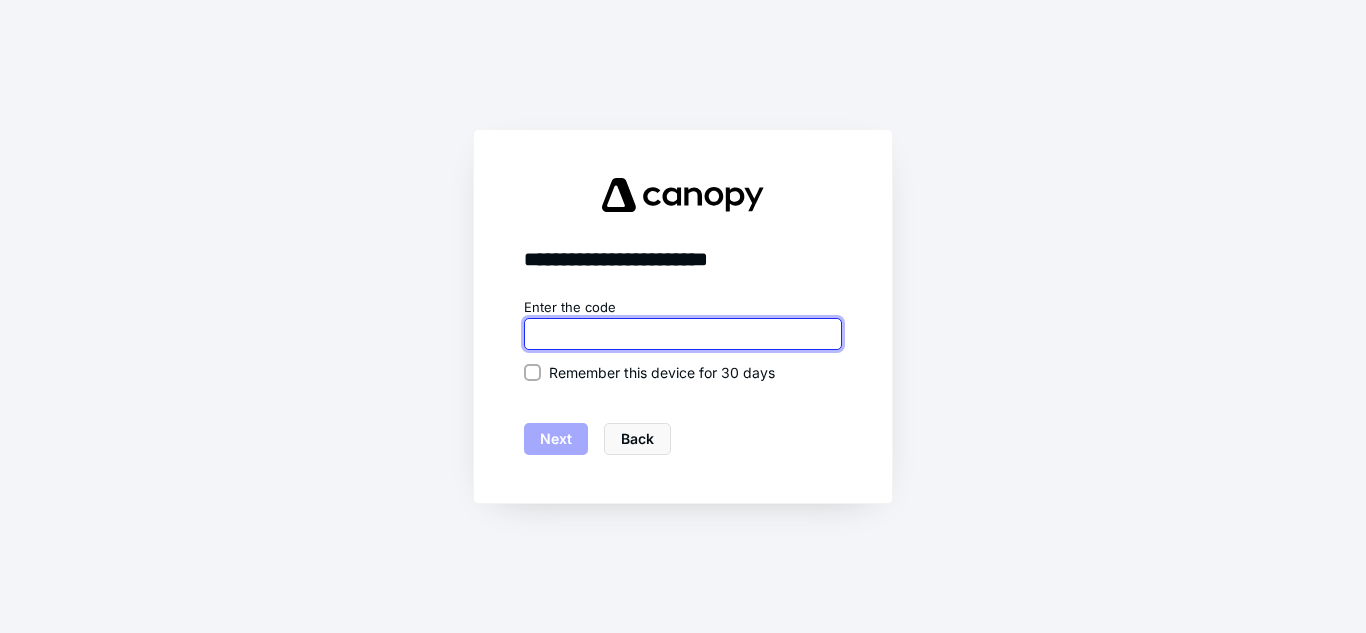 click at bounding box center [683, 334] 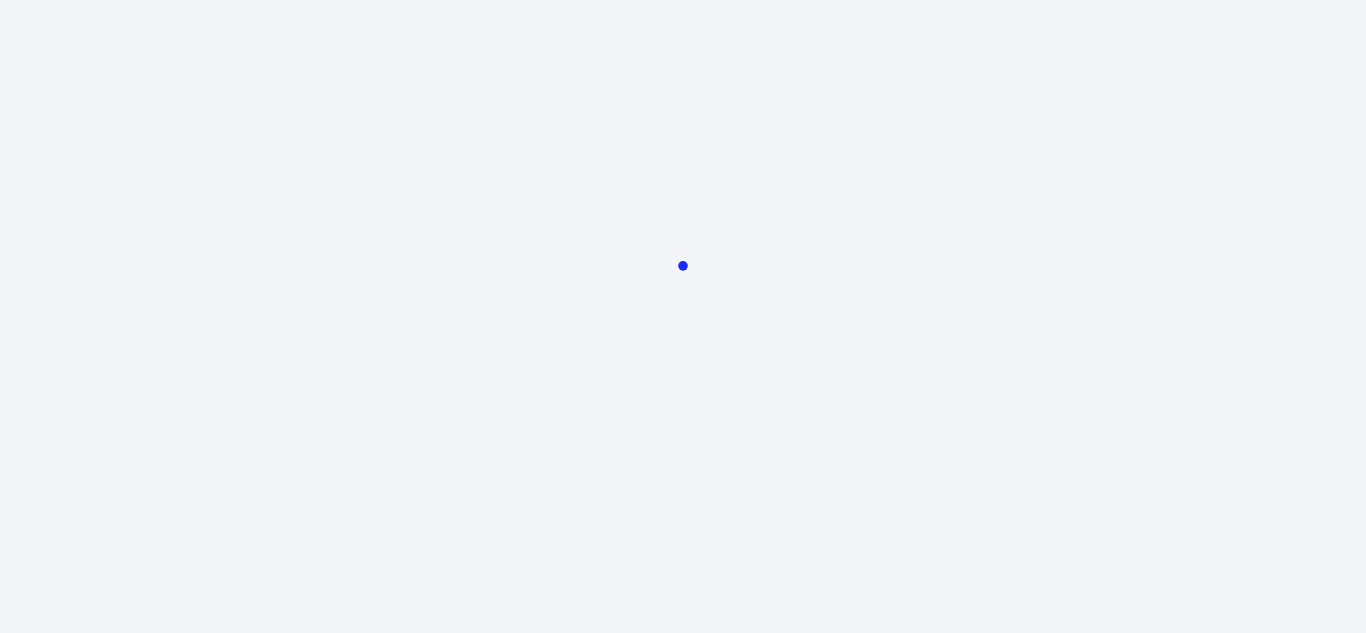 scroll, scrollTop: 0, scrollLeft: 0, axis: both 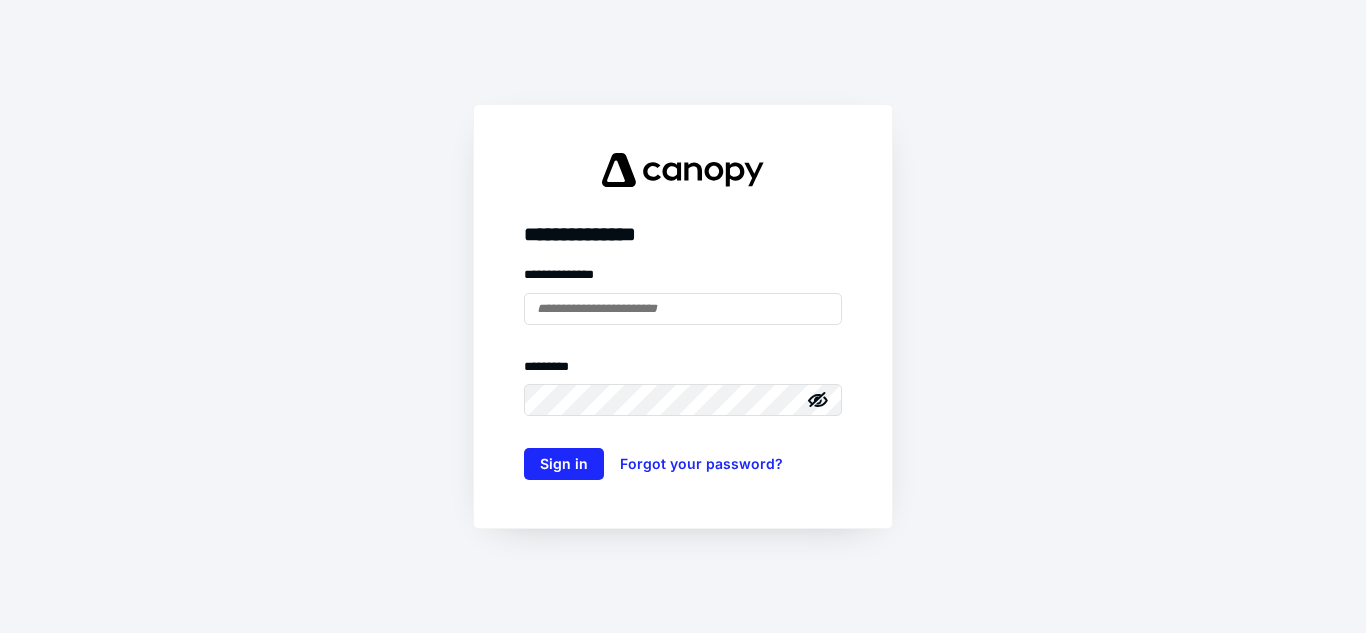 type on "**********" 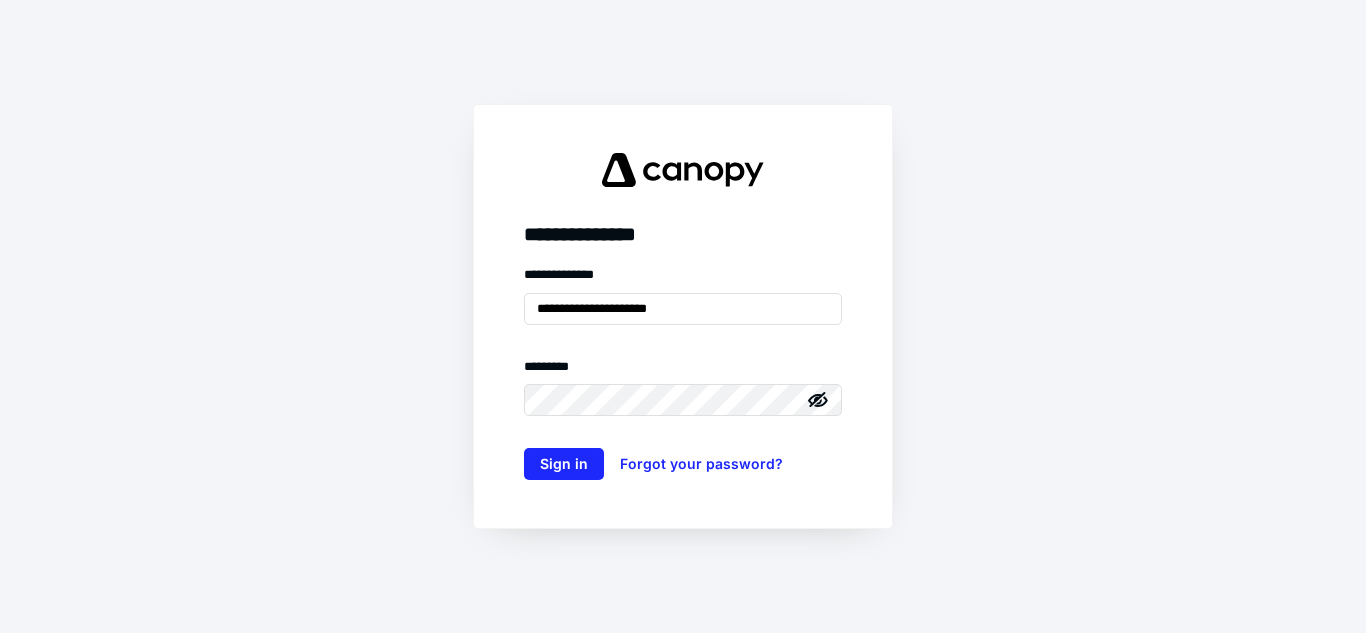 click 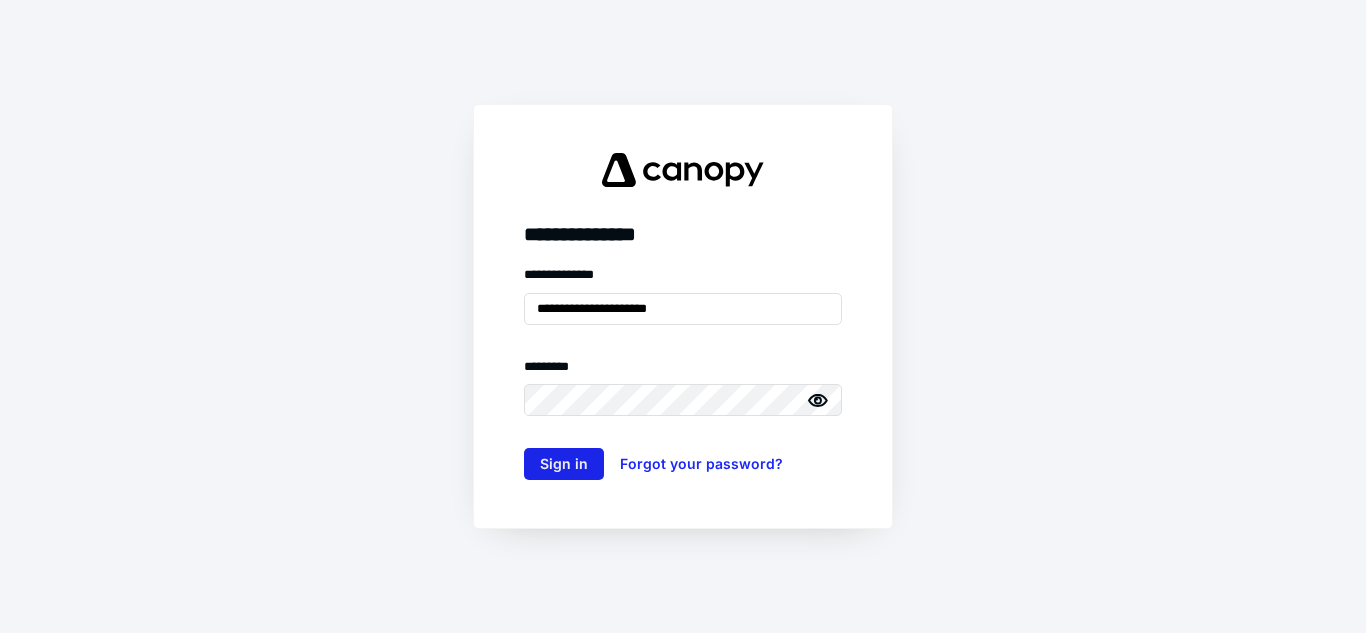 click on "Sign in" at bounding box center (564, 464) 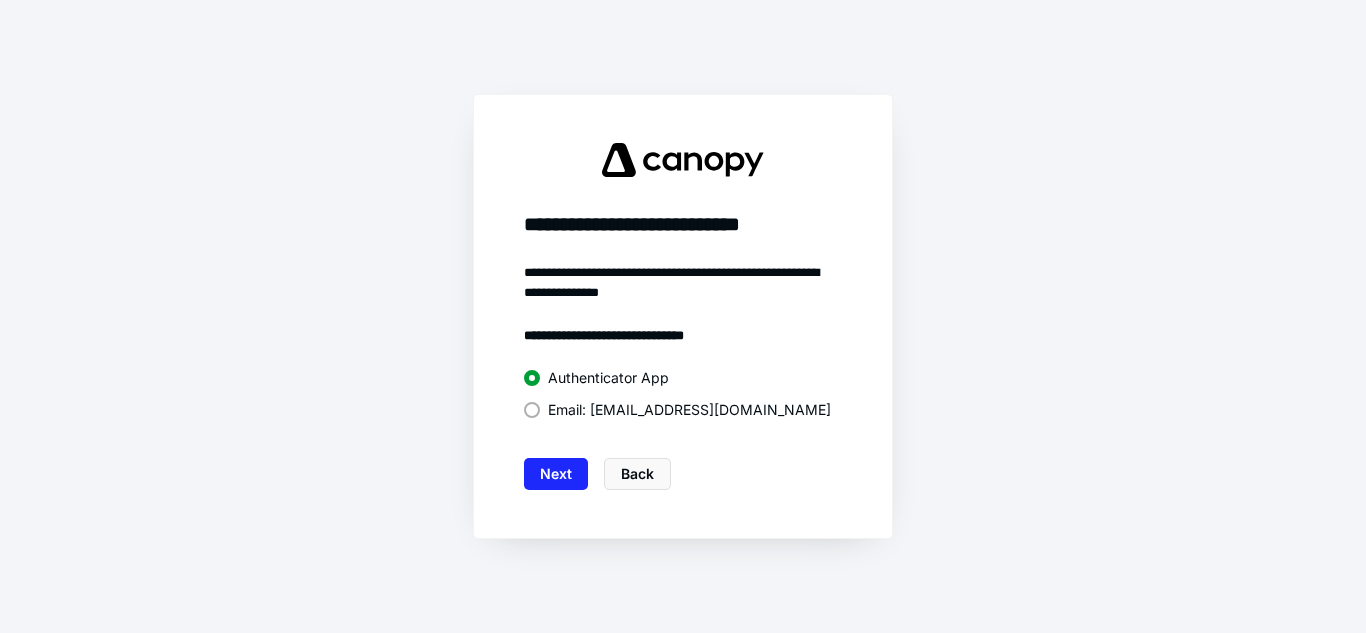 click on "Next" at bounding box center [556, 474] 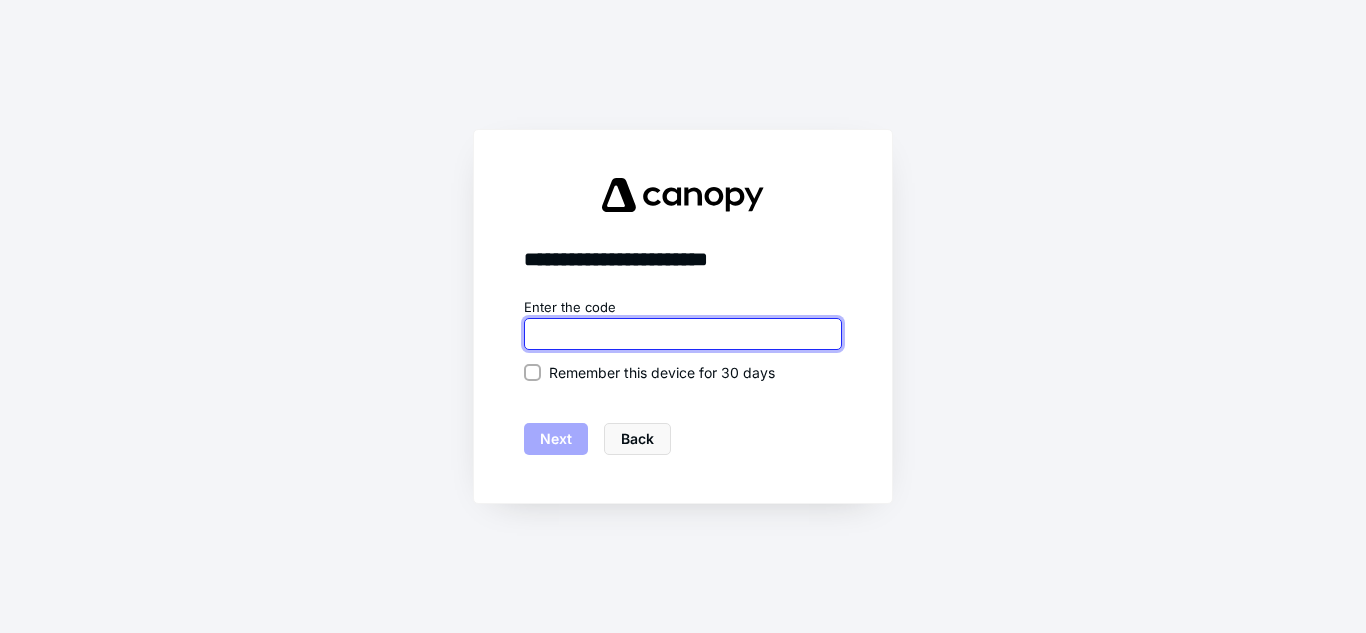 click at bounding box center [683, 334] 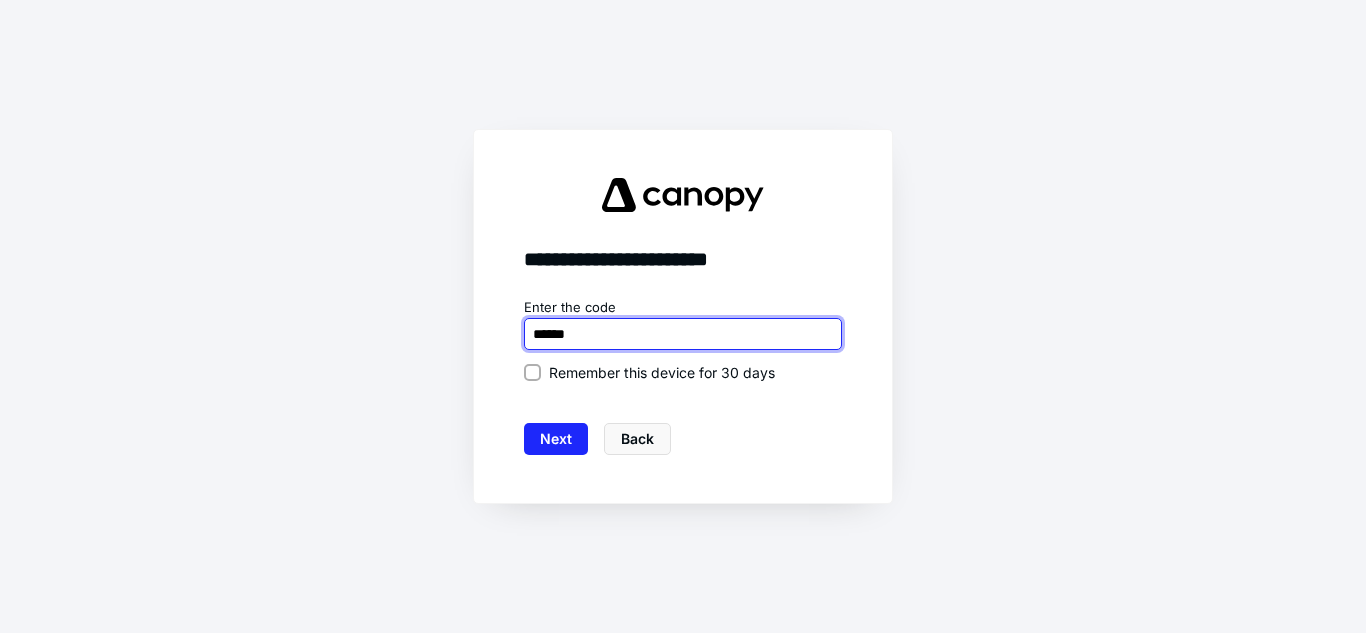 type on "******" 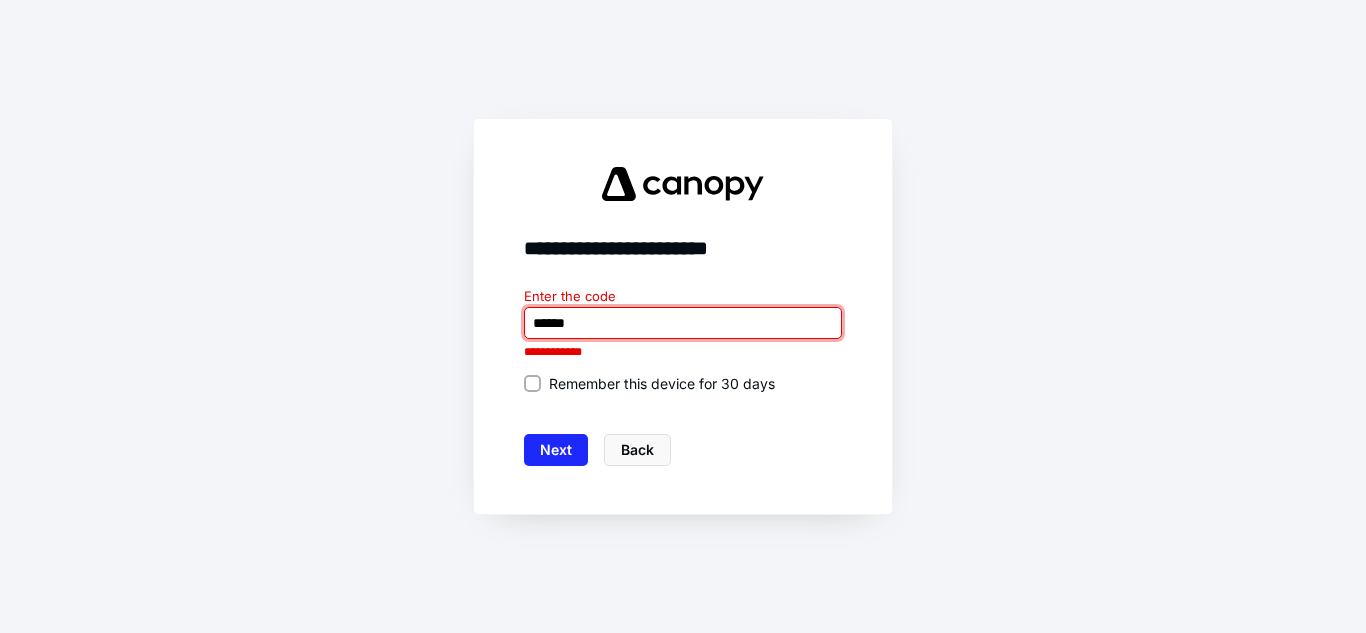 click at bounding box center (683, 323) 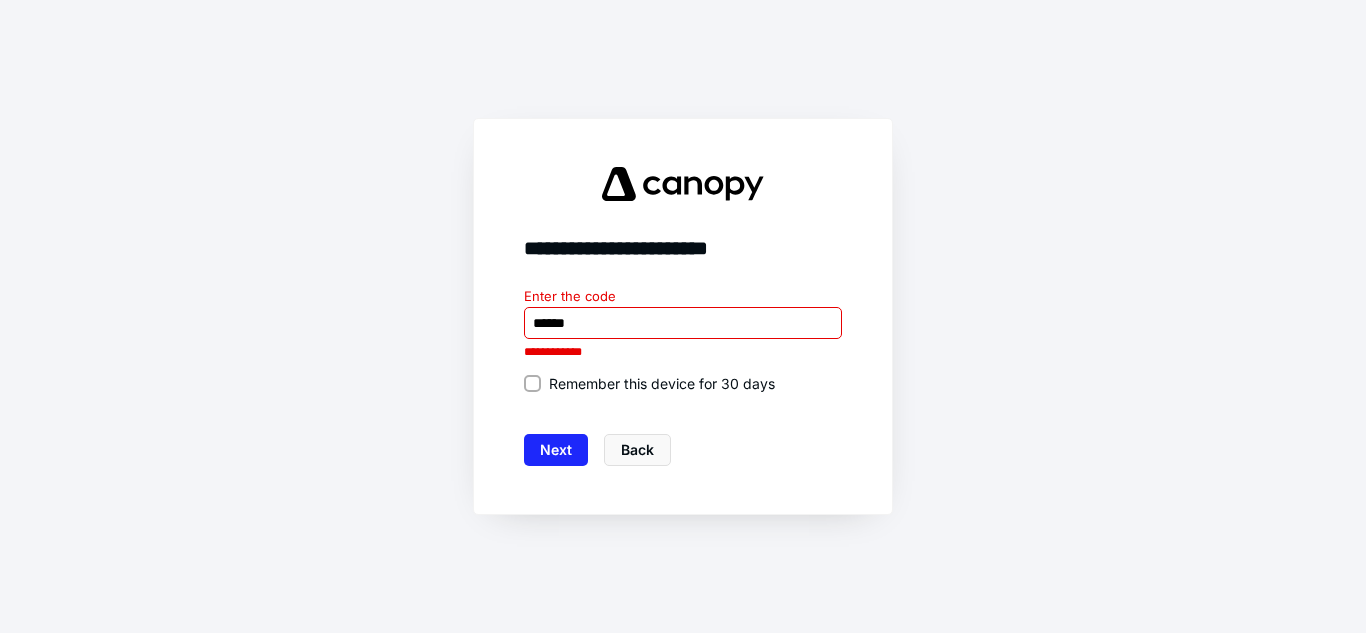 click on "Remember this device for 30 days" at bounding box center (532, 383) 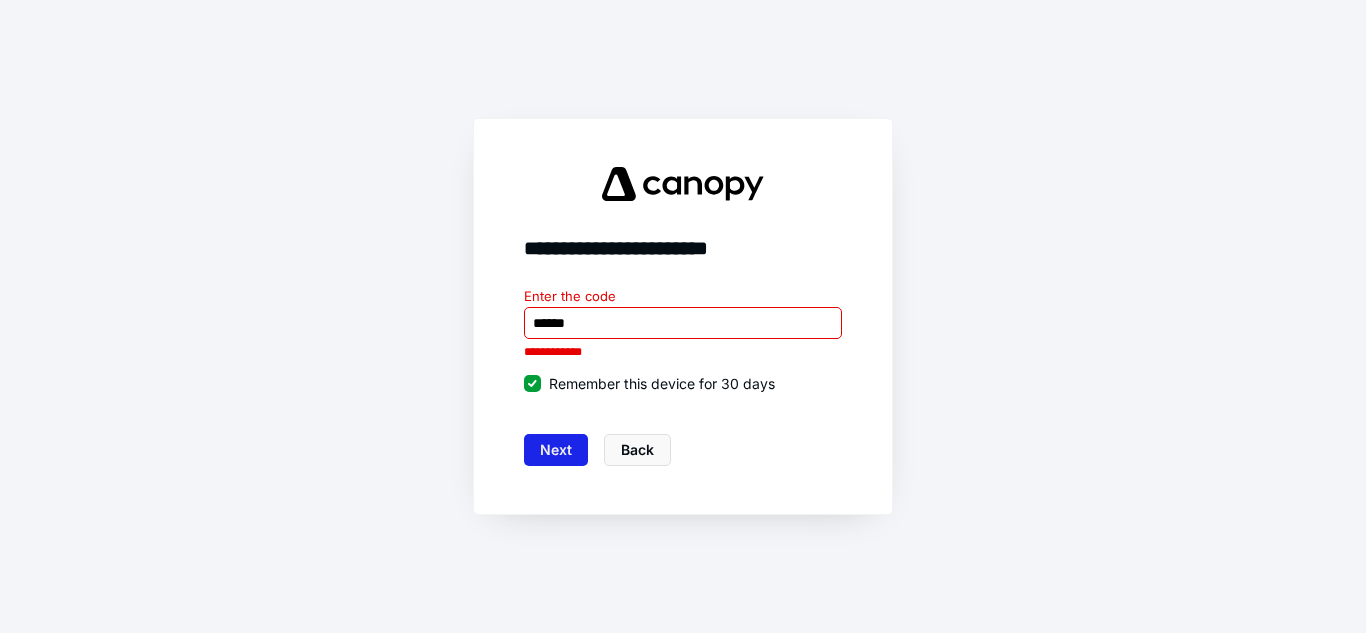 click on "Next" at bounding box center (556, 450) 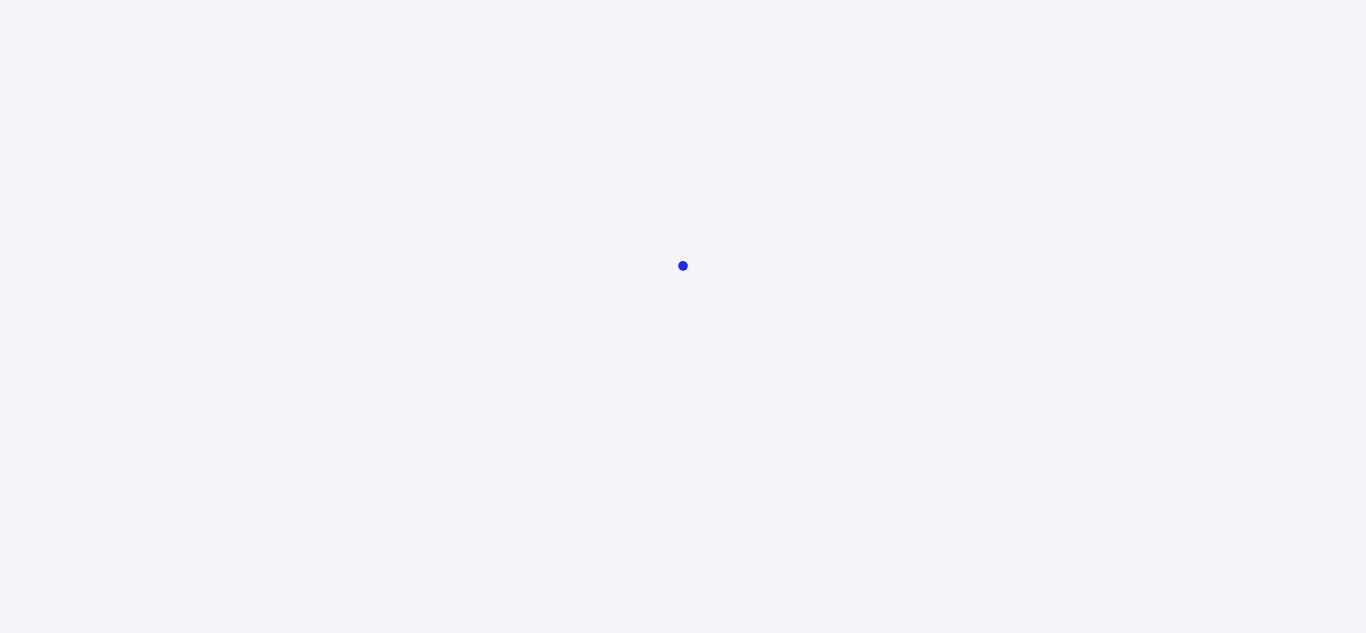 scroll, scrollTop: 0, scrollLeft: 0, axis: both 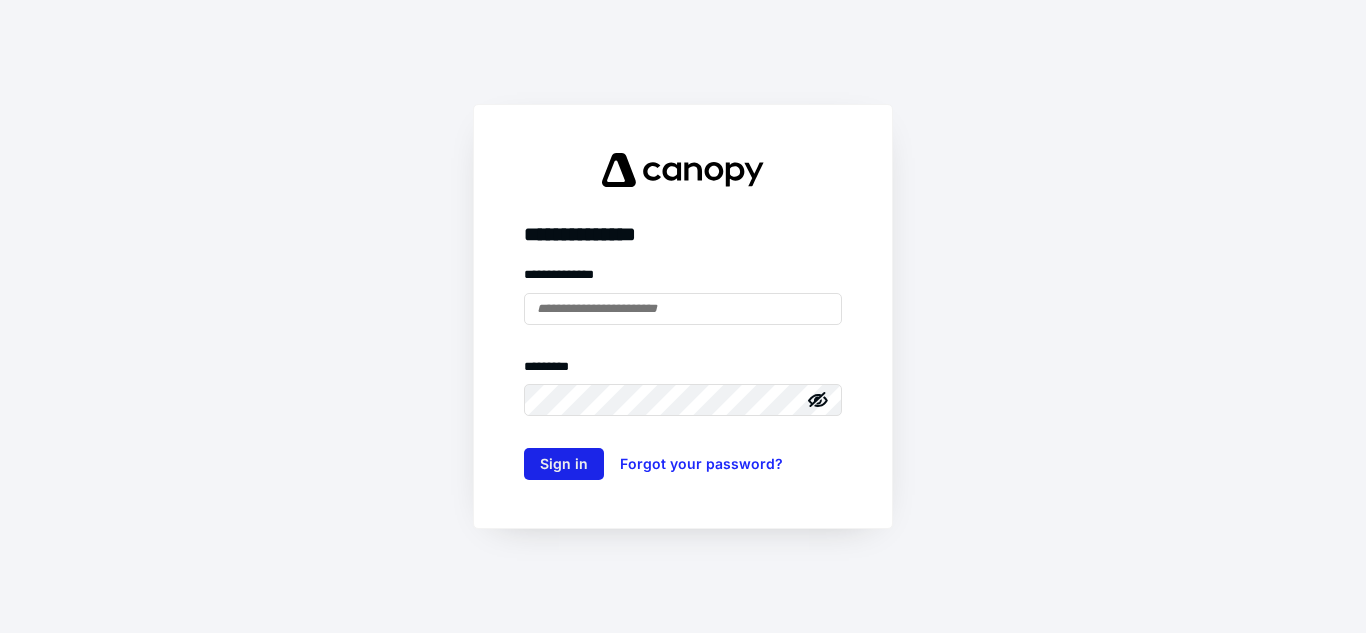 type on "**********" 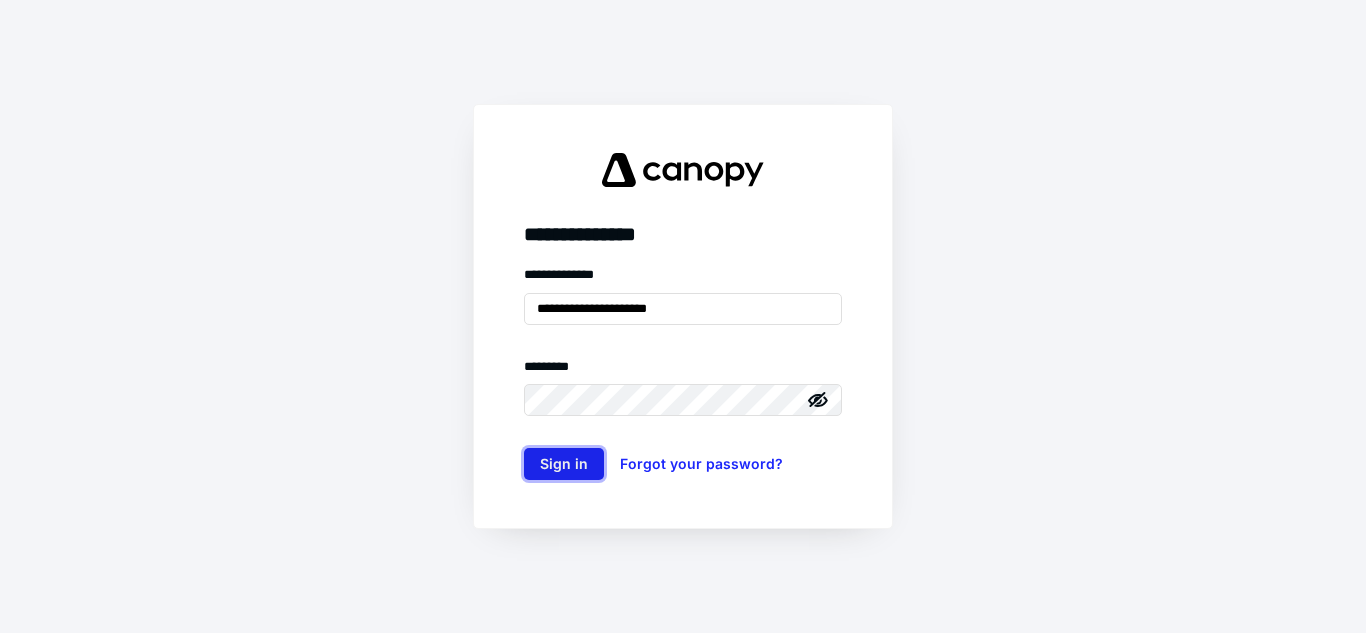 click on "Sign in" at bounding box center [564, 464] 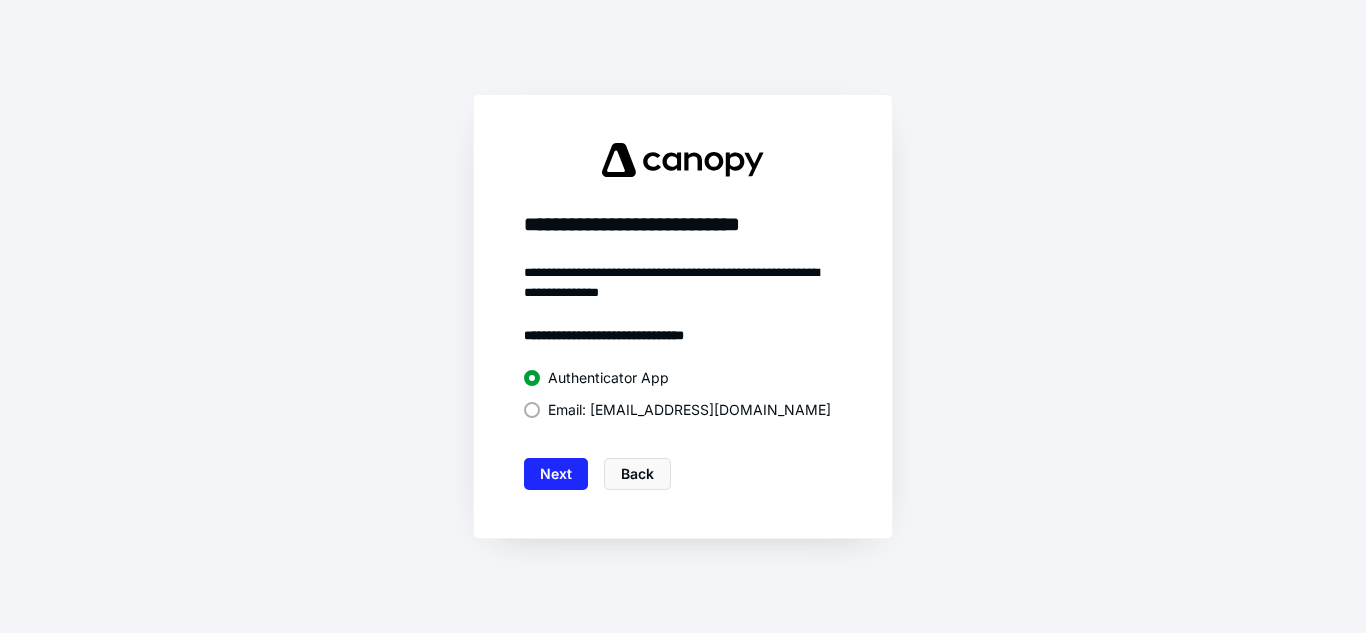 click at bounding box center (532, 410) 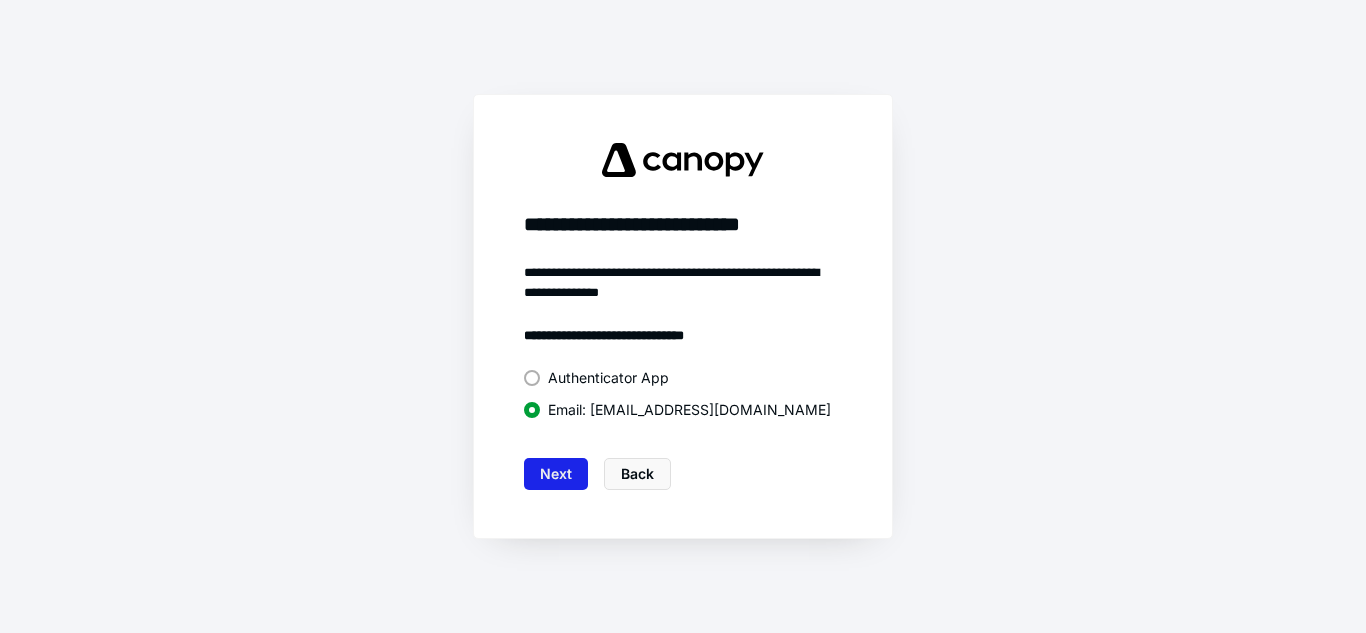 click on "Next" at bounding box center (556, 474) 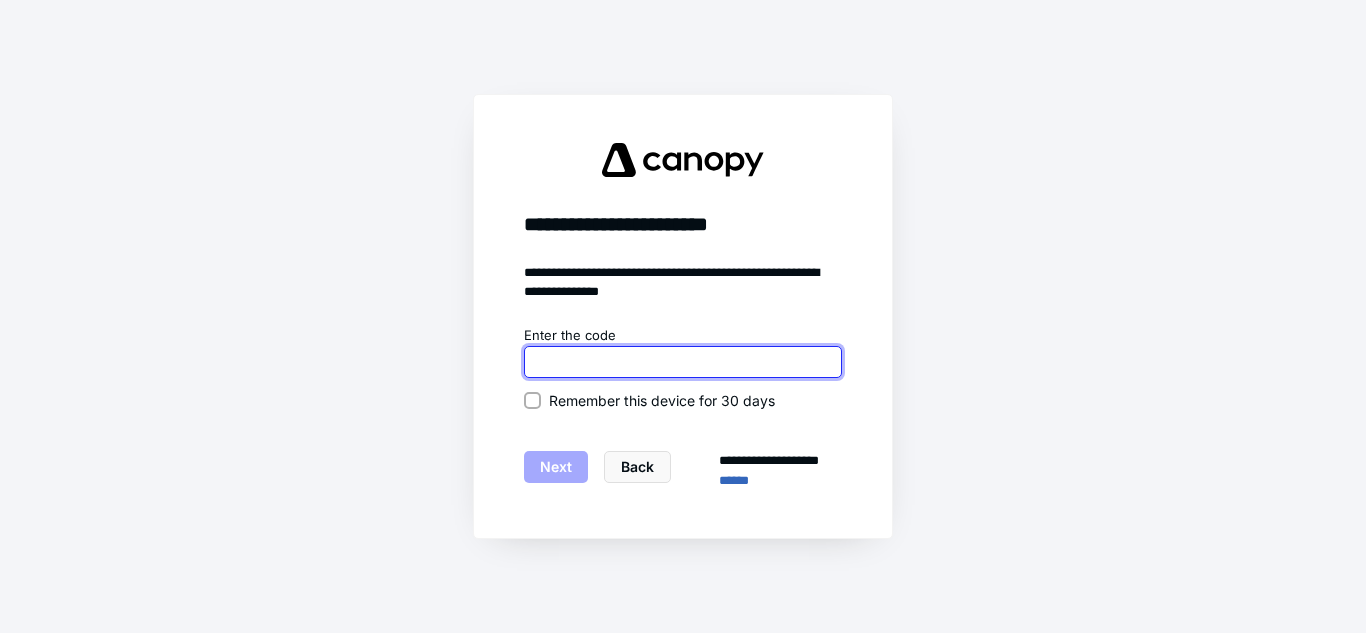 click at bounding box center [683, 362] 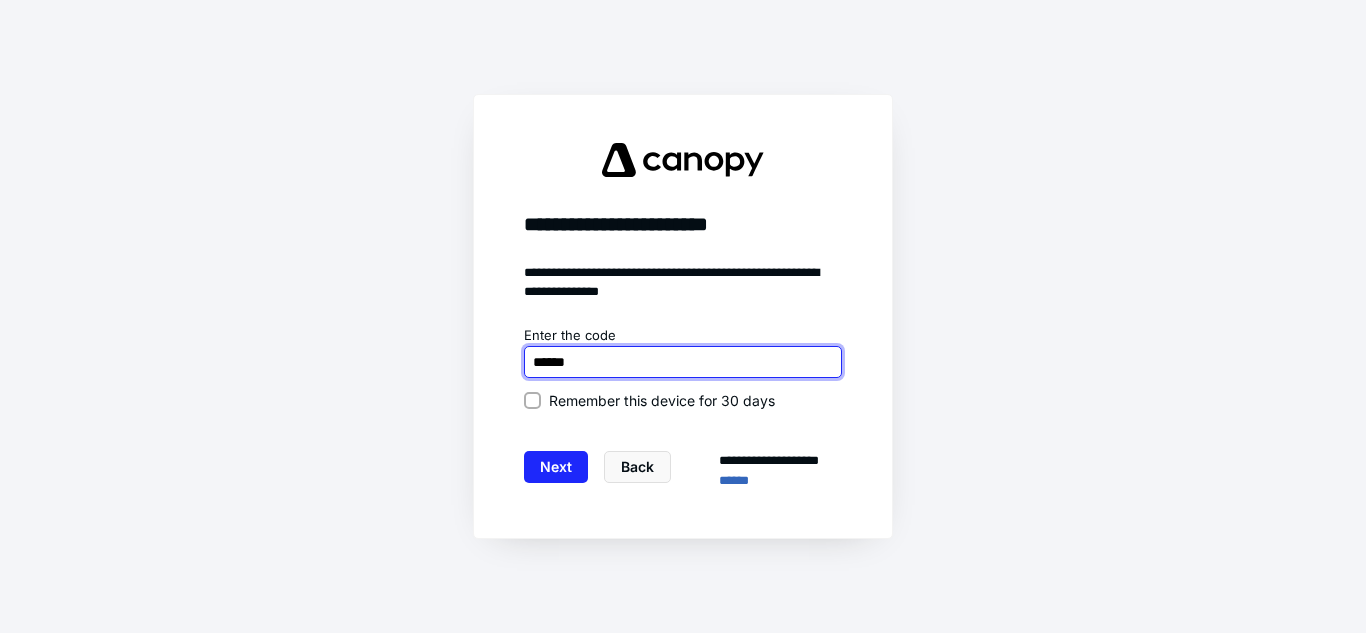 click on "Next" at bounding box center [556, 467] 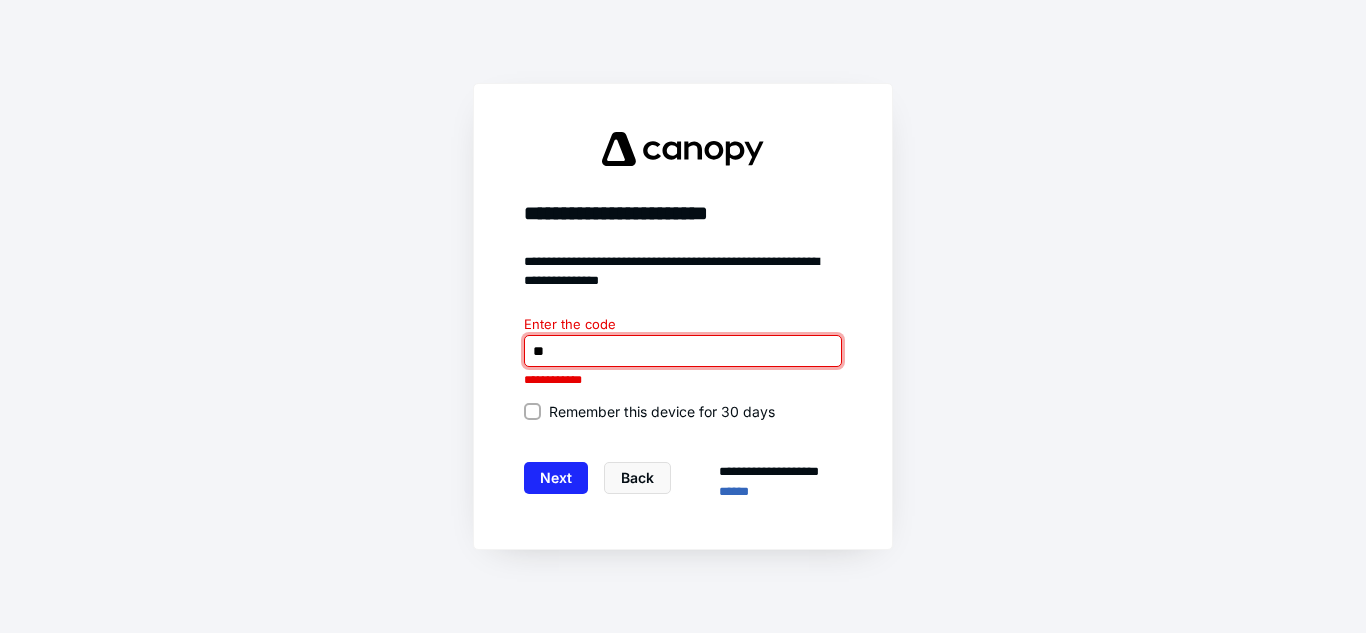 type on "*" 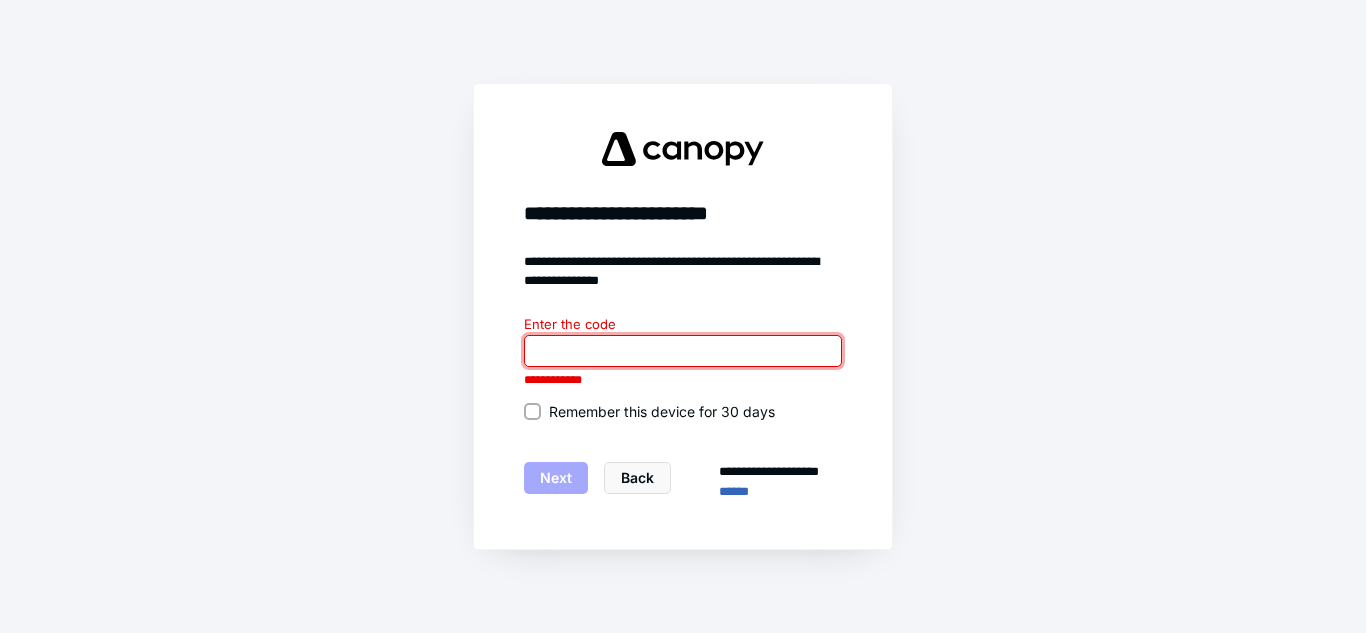 click at bounding box center [683, 351] 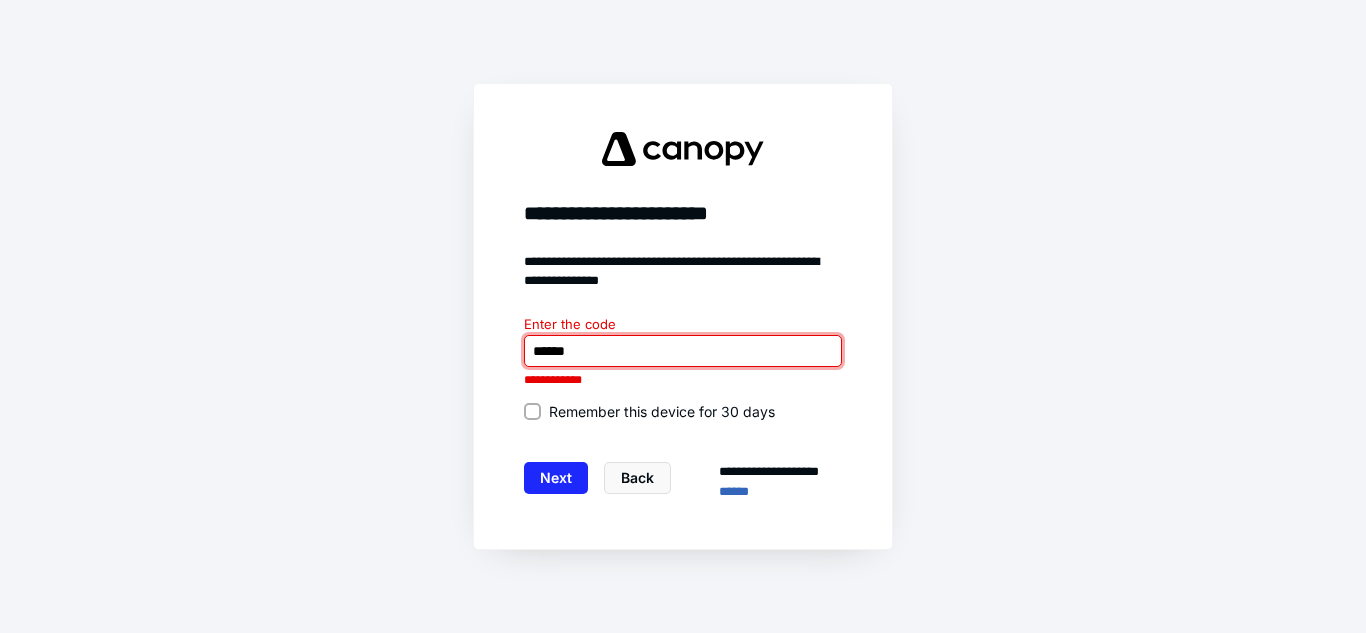 type on "******" 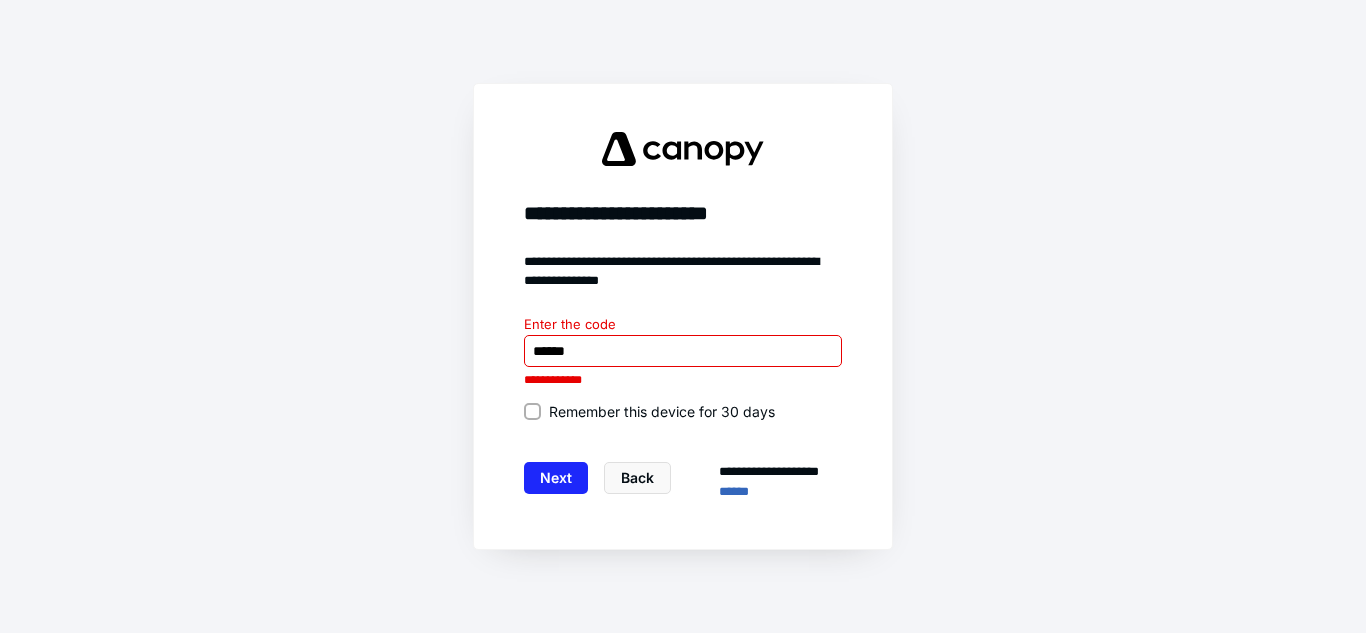 click 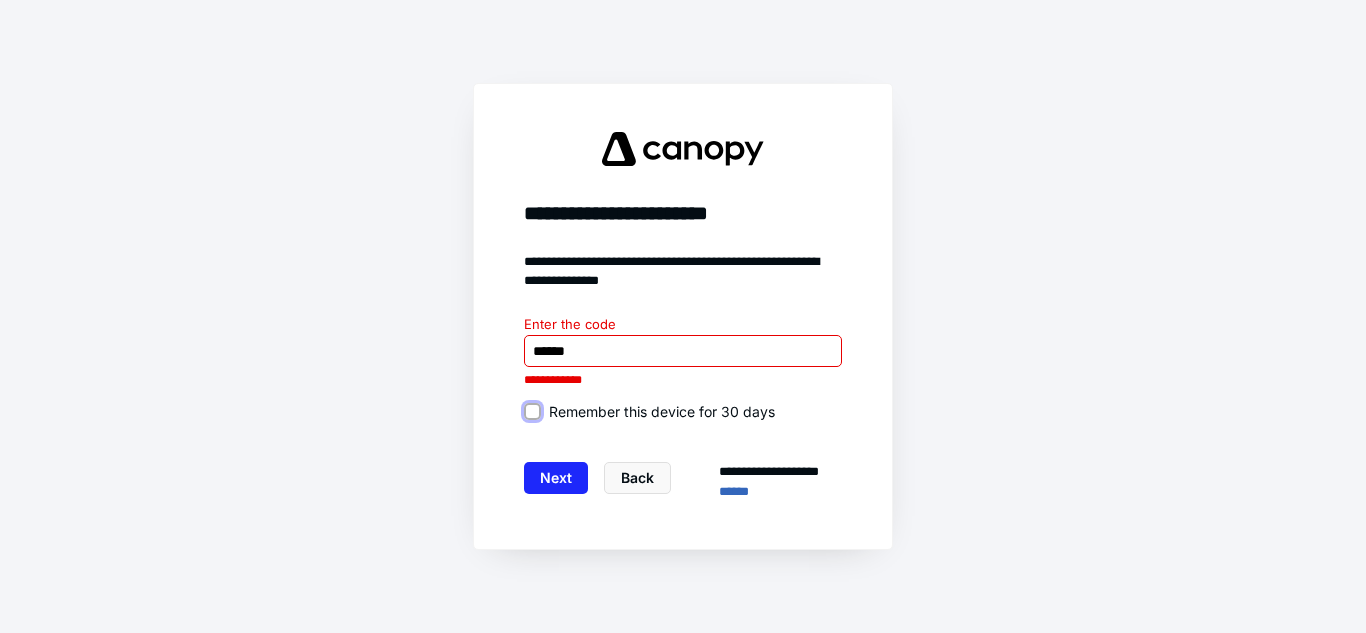 click on "Remember this device for 30 days" at bounding box center [532, 411] 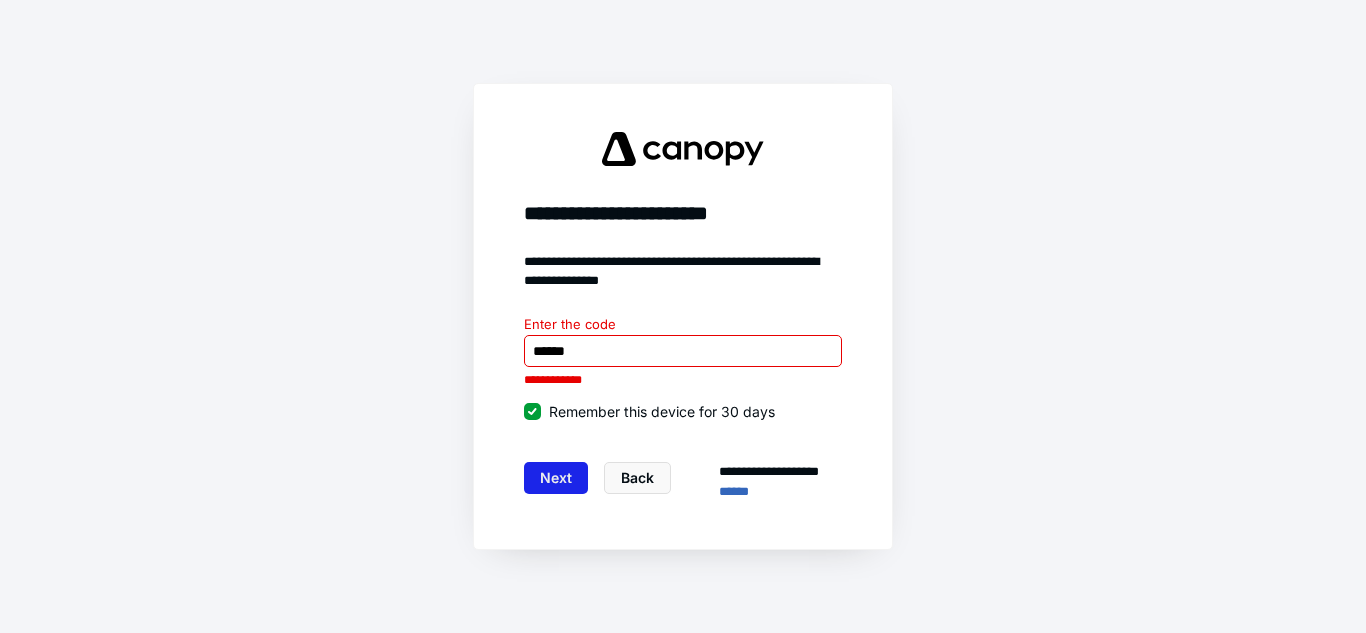click on "Next" at bounding box center (556, 478) 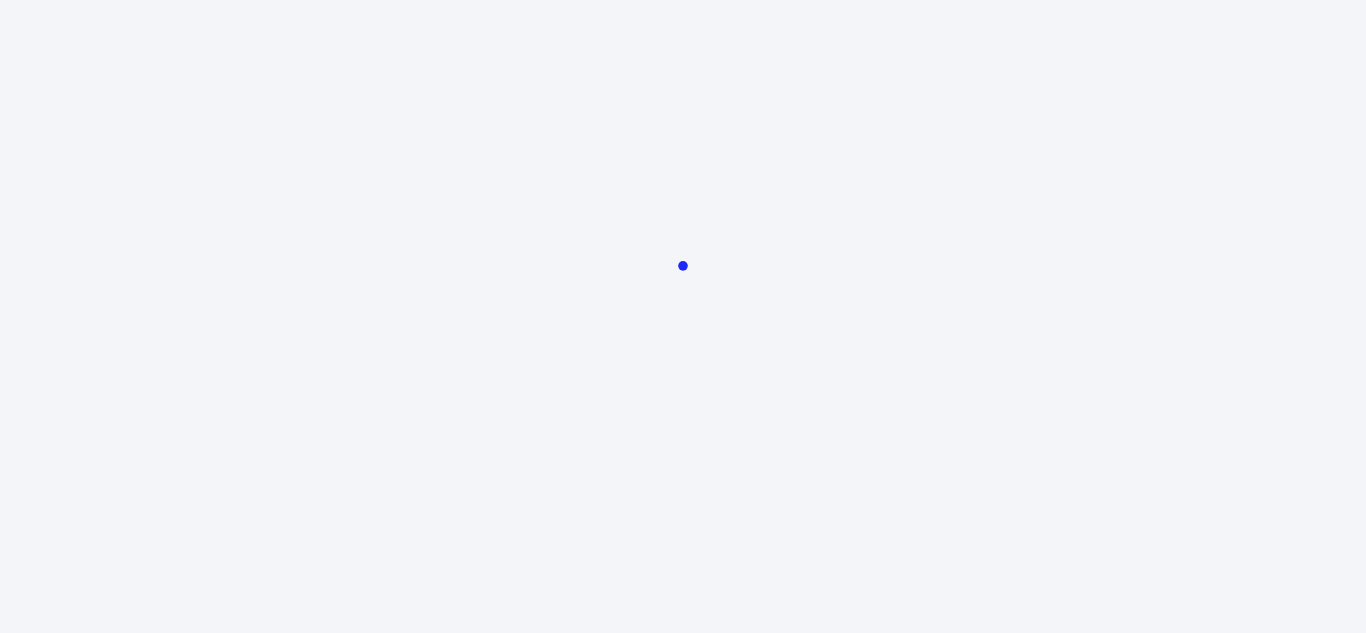 scroll, scrollTop: 0, scrollLeft: 0, axis: both 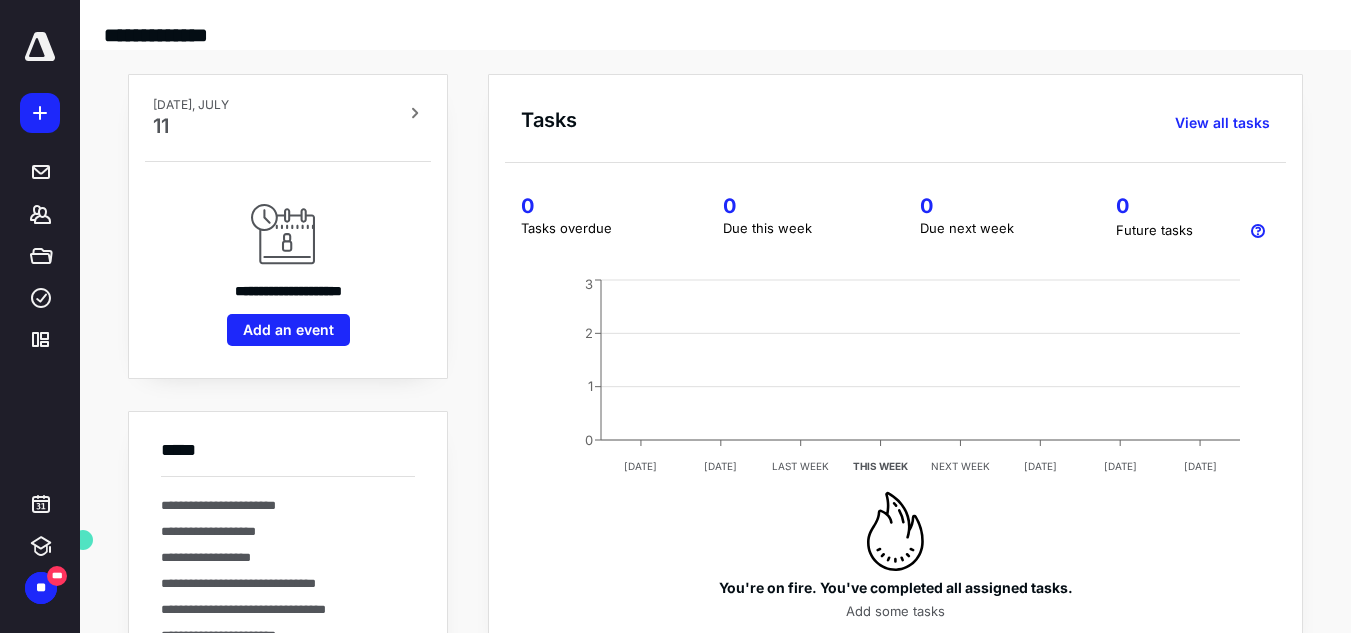 click 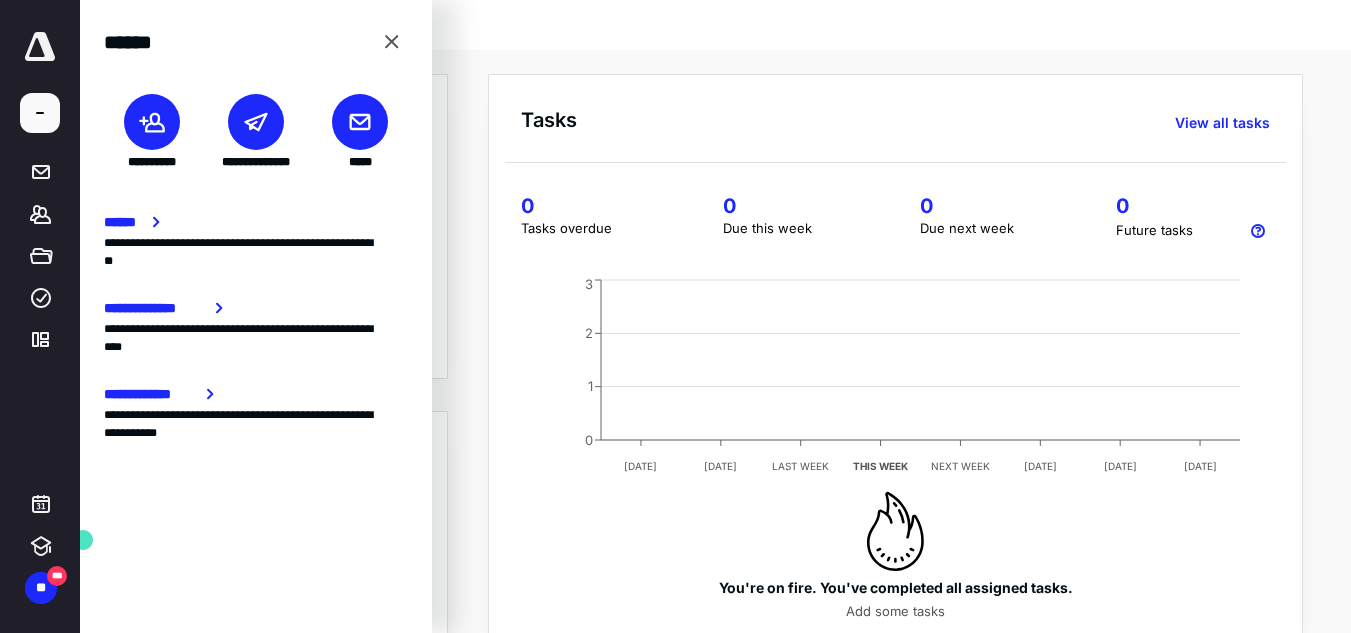 click on "**********" at bounding box center (715, 19) 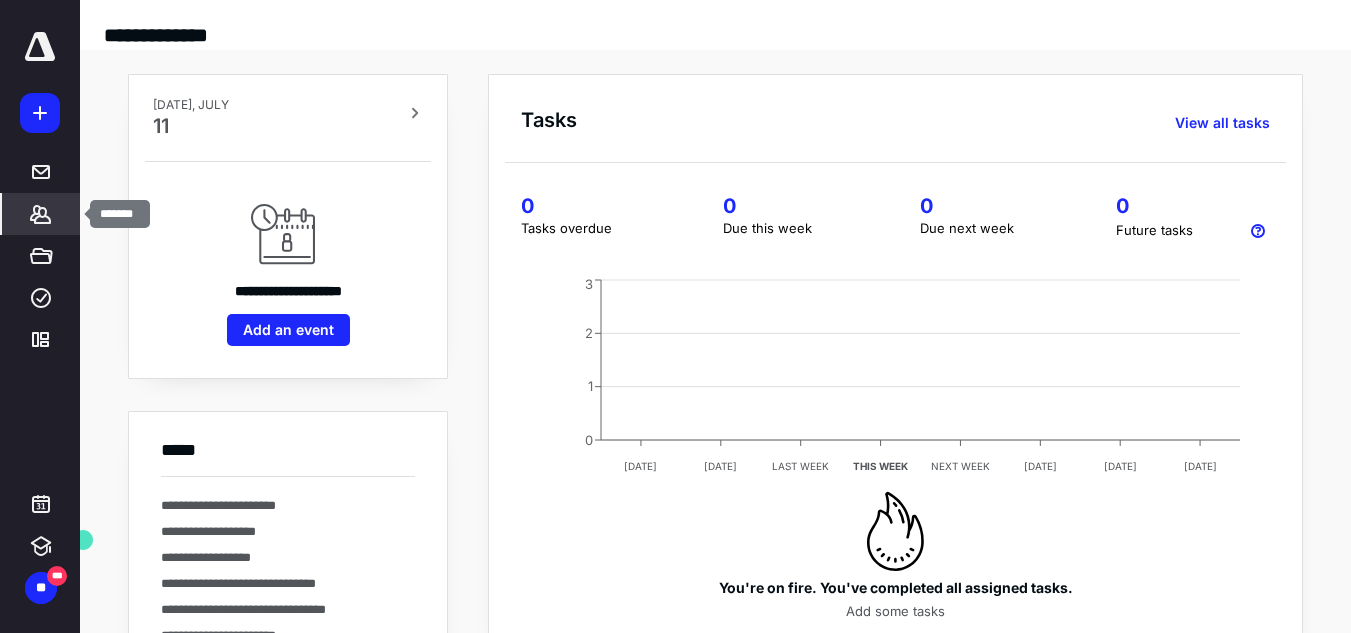 click 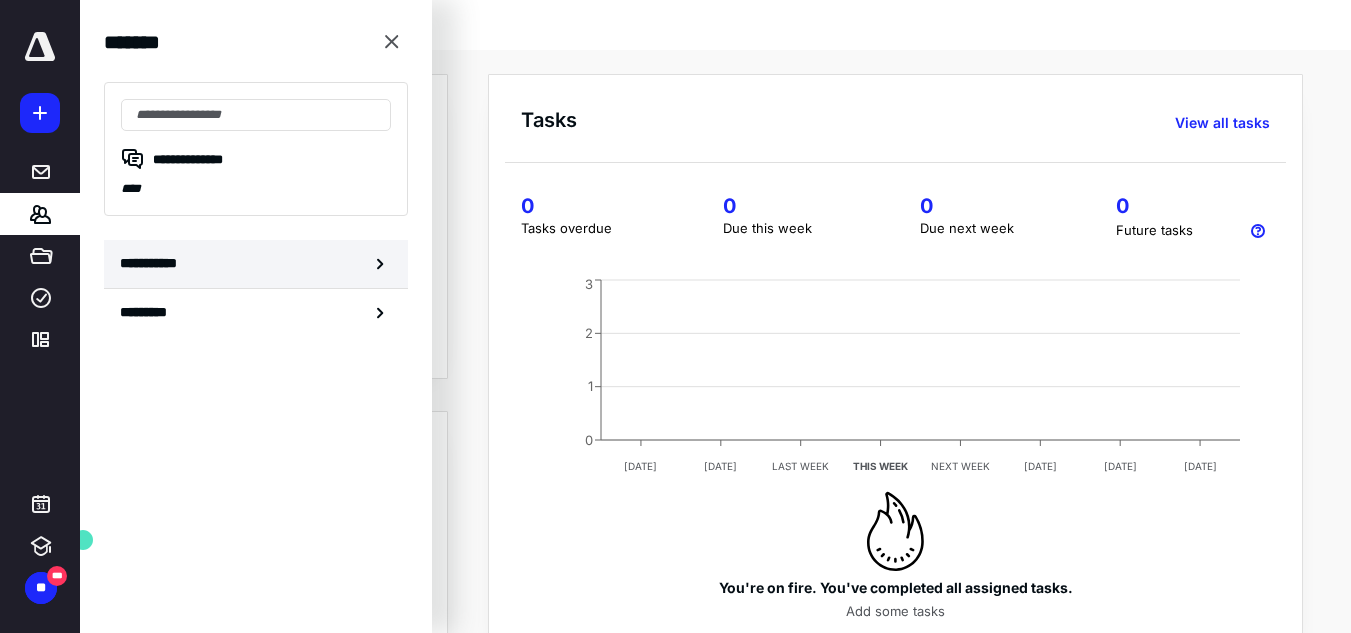 click on "**********" at bounding box center [256, 264] 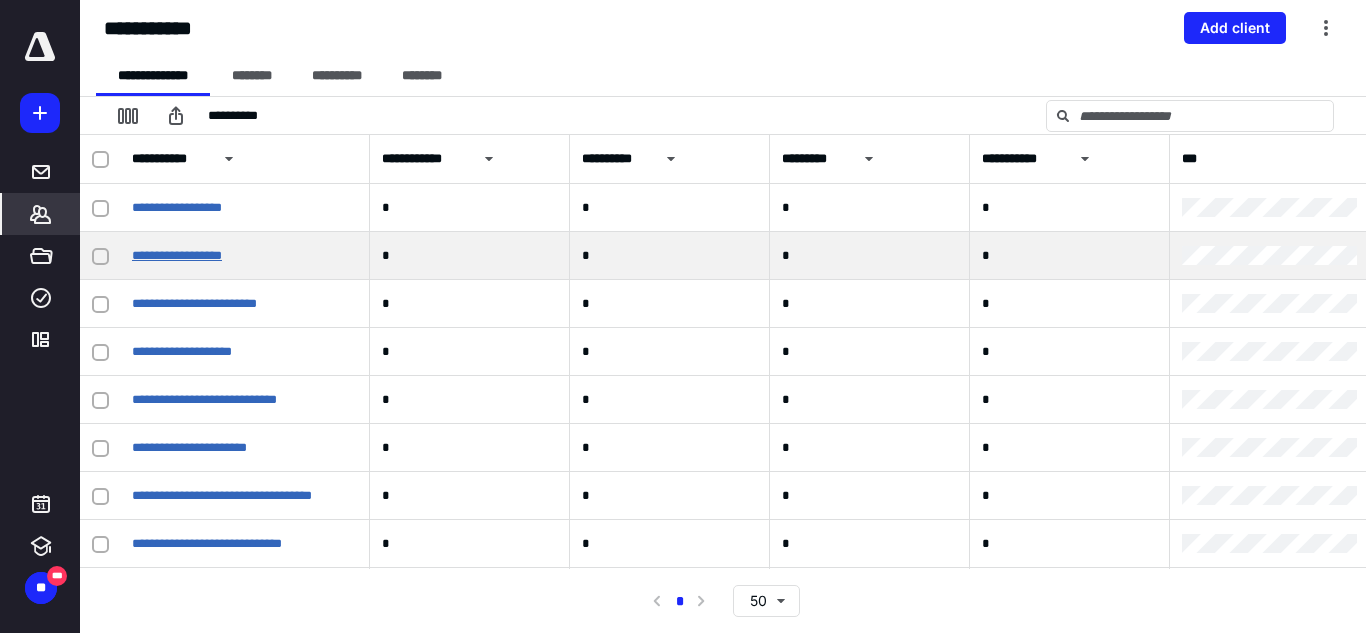click on "**********" at bounding box center (177, 255) 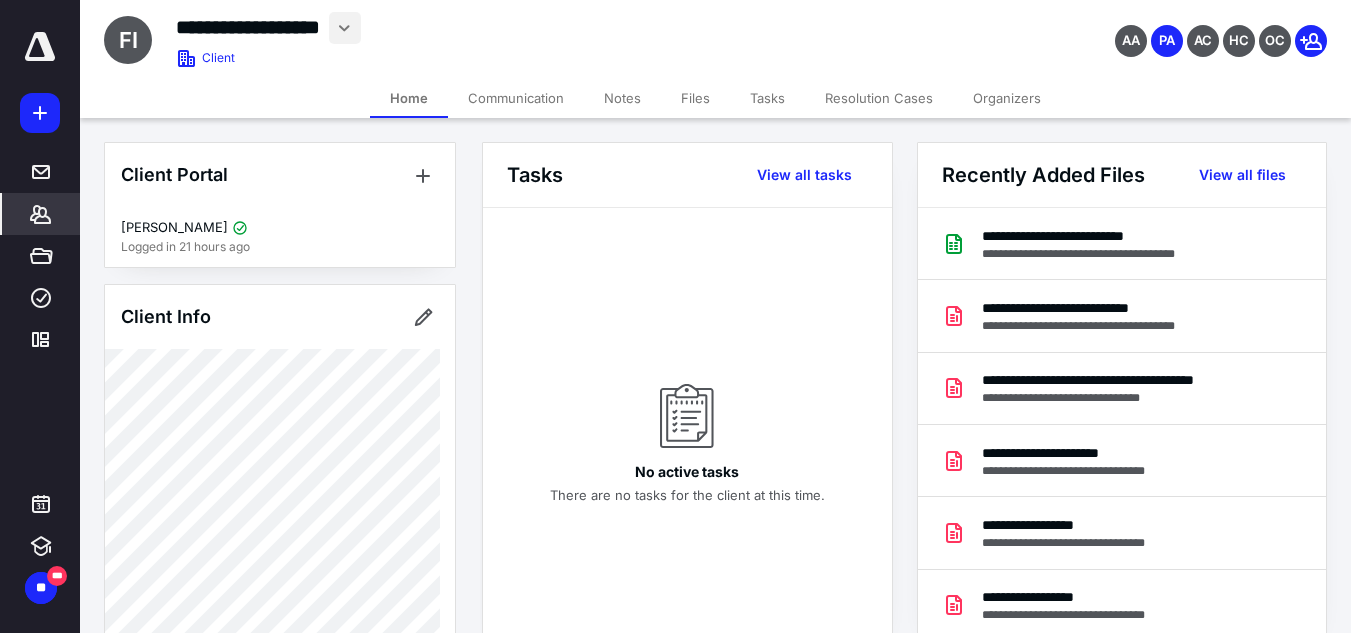 click at bounding box center (345, 28) 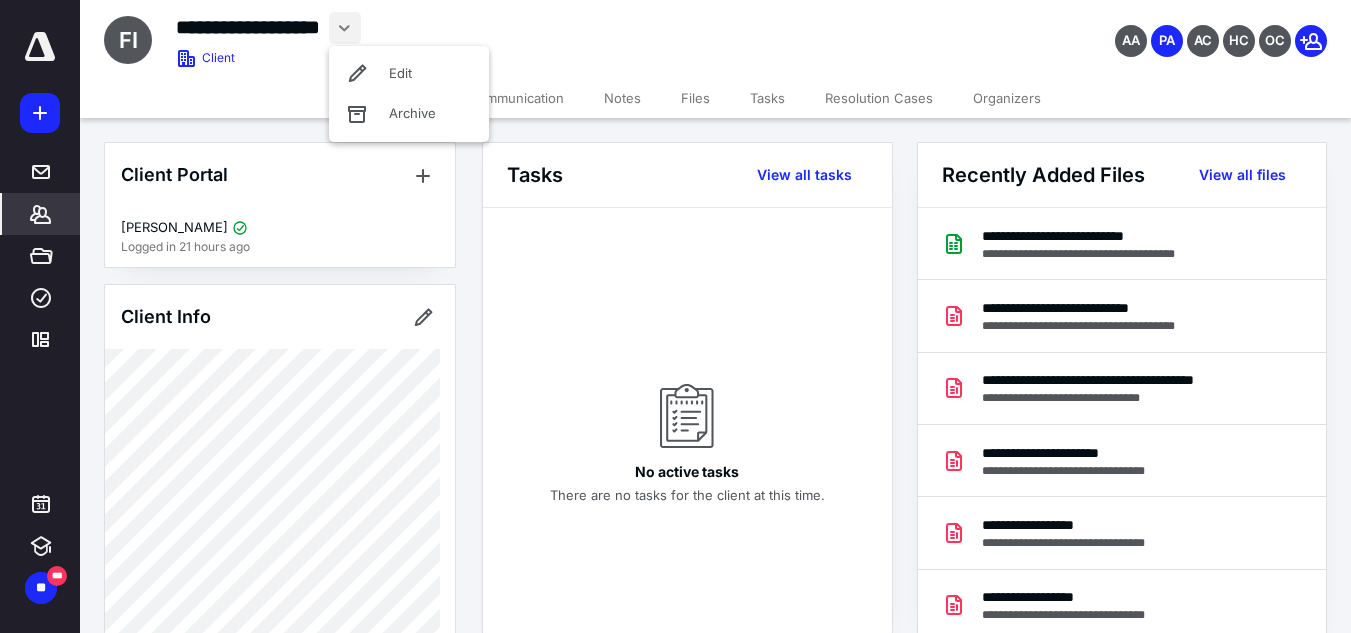 click on "**********" at bounding box center (248, 27) 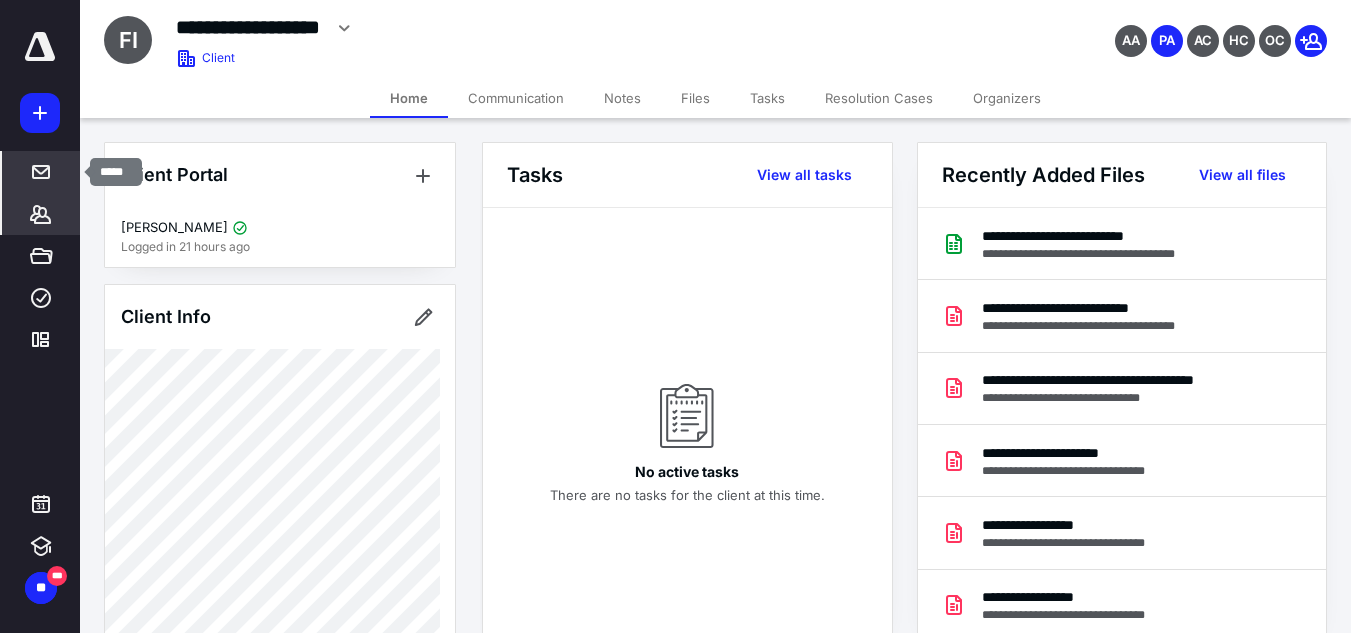 click 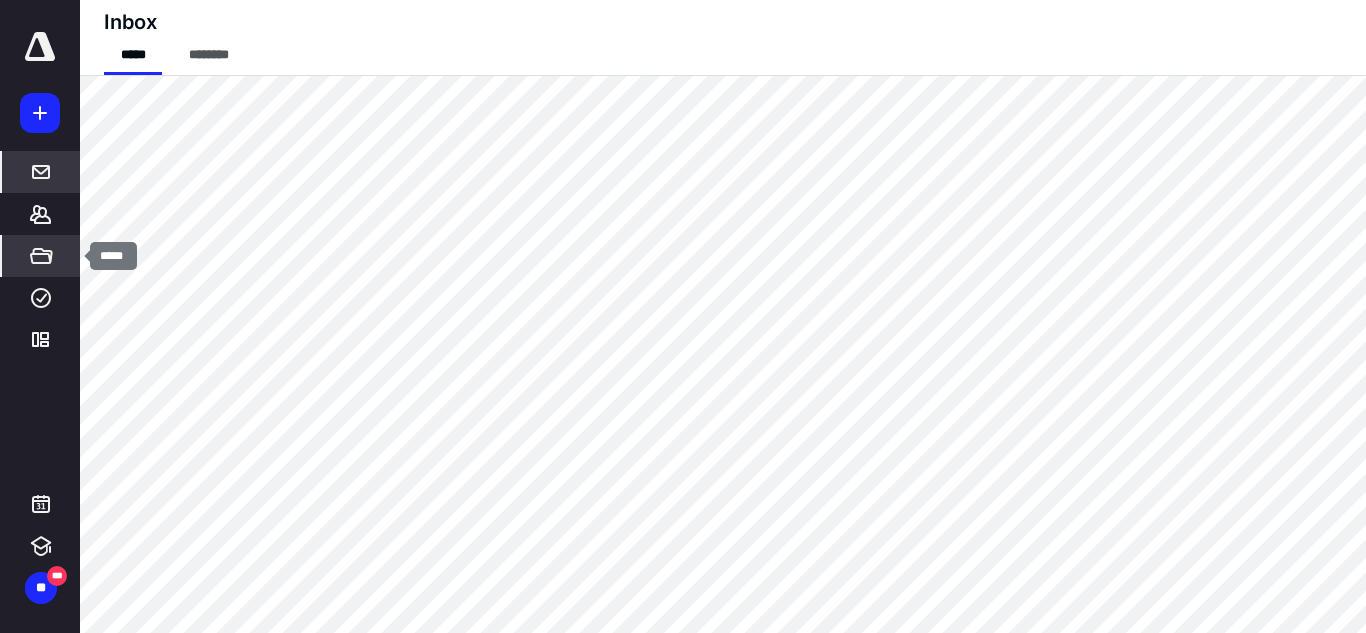 click 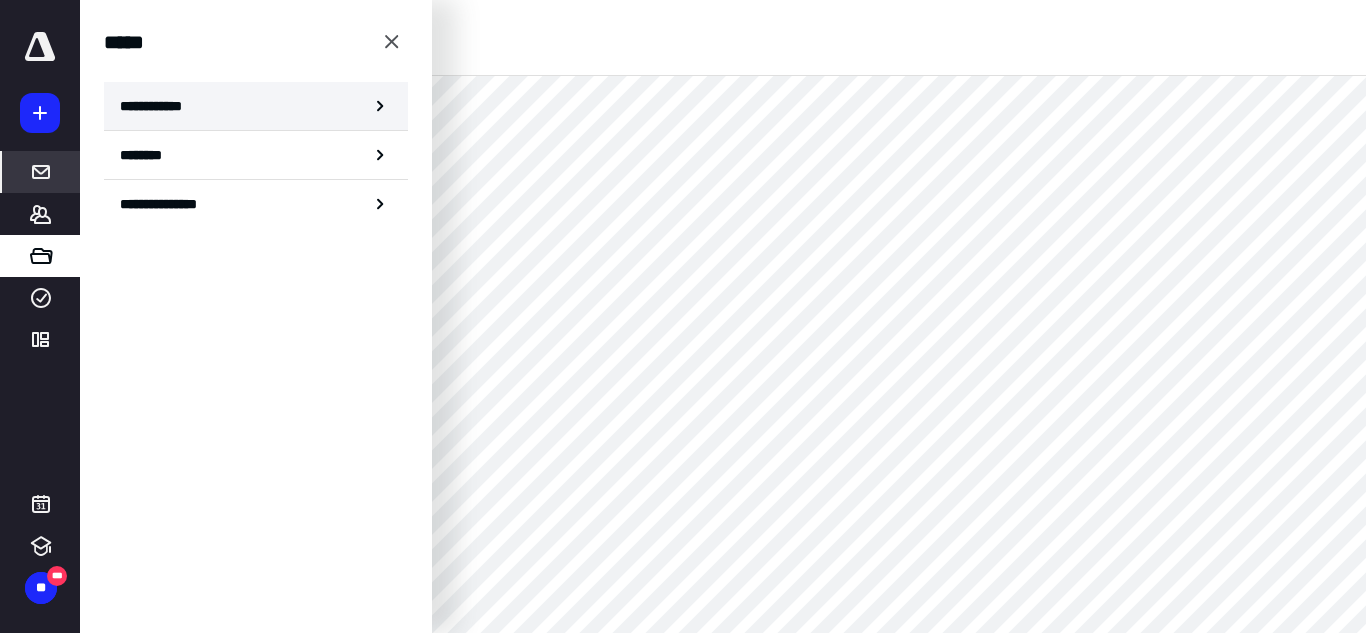click on "**********" at bounding box center [157, 106] 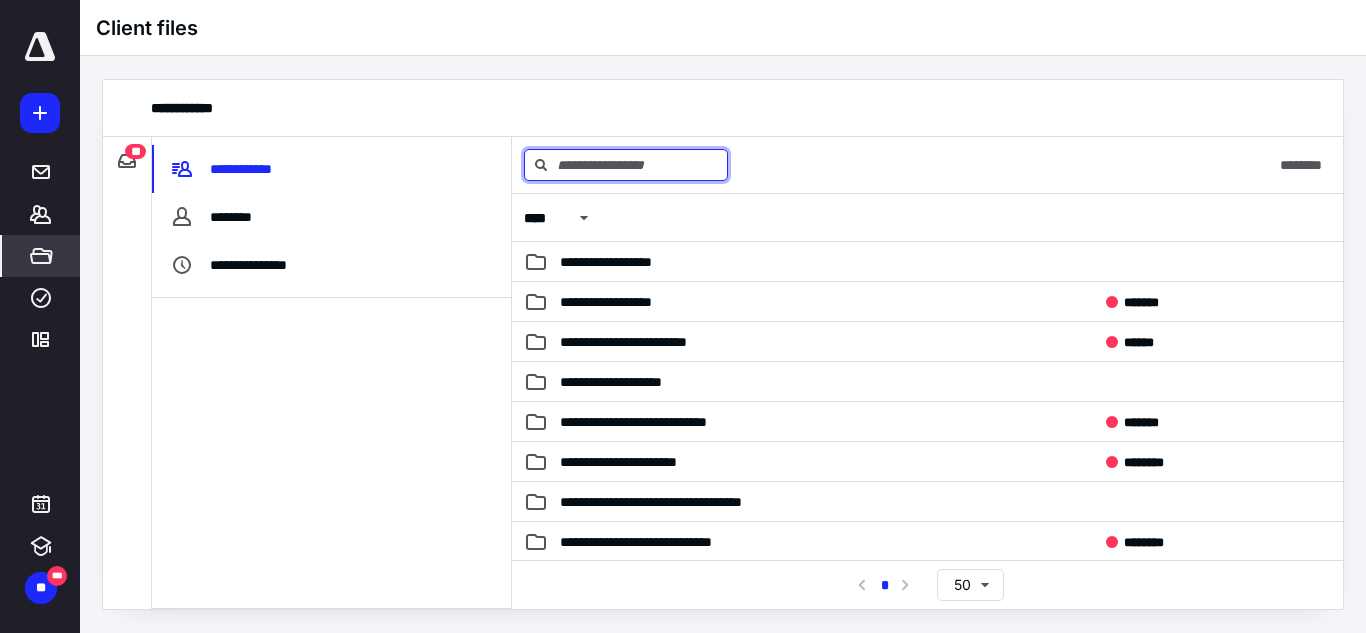 click at bounding box center (626, 165) 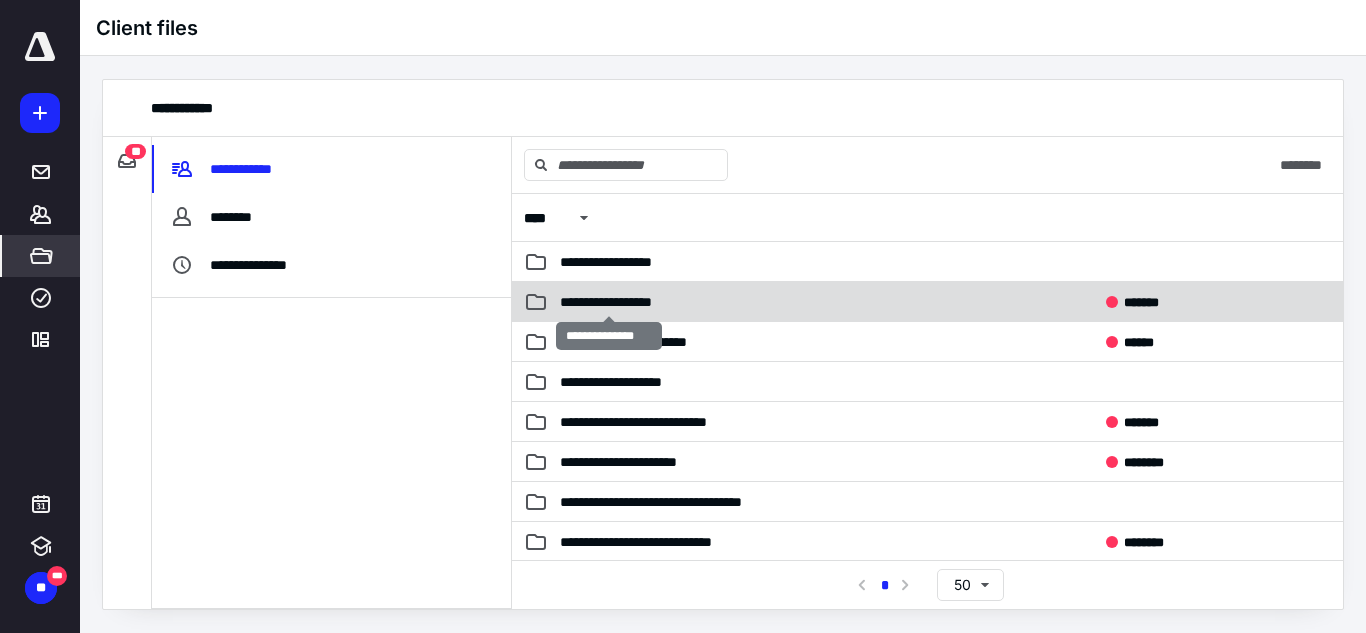 click on "**********" at bounding box center [609, 302] 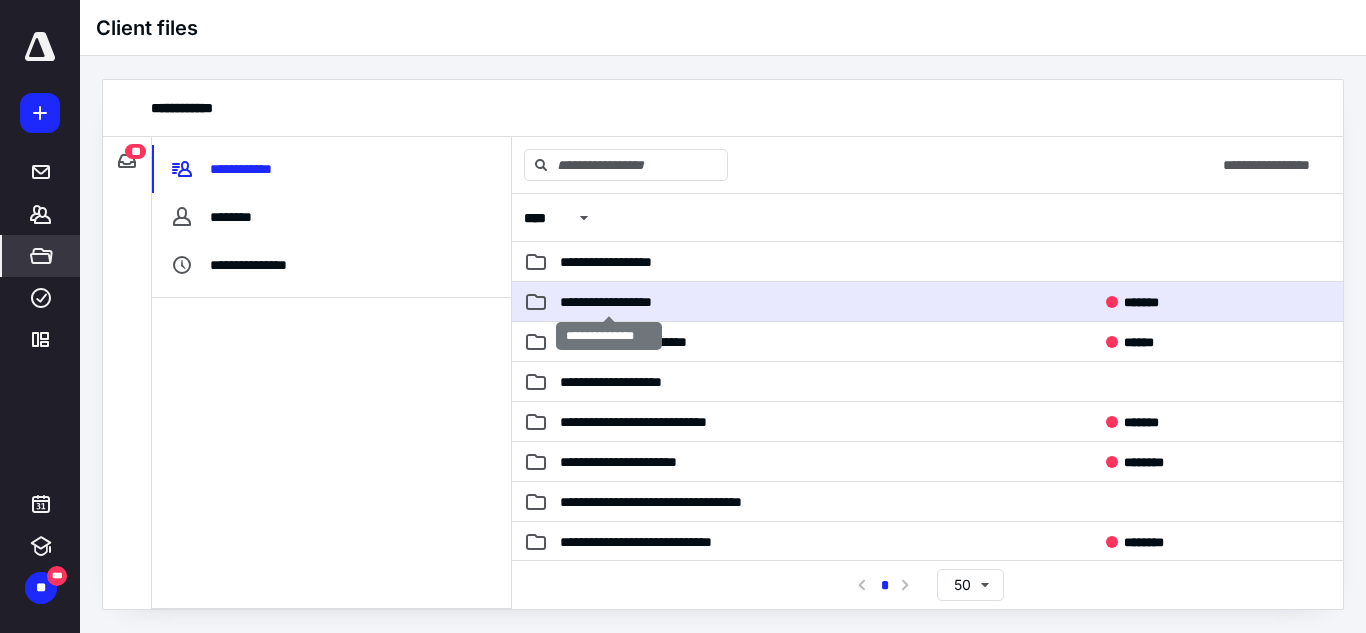 click on "**********" at bounding box center [609, 302] 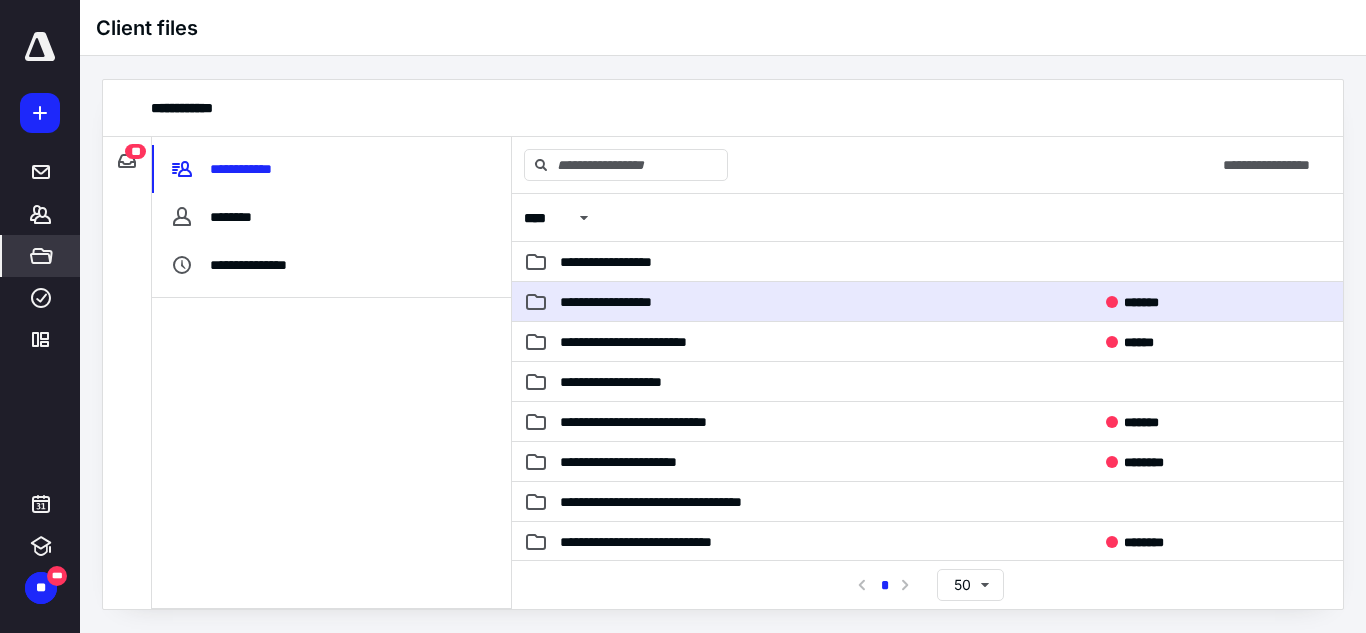 click 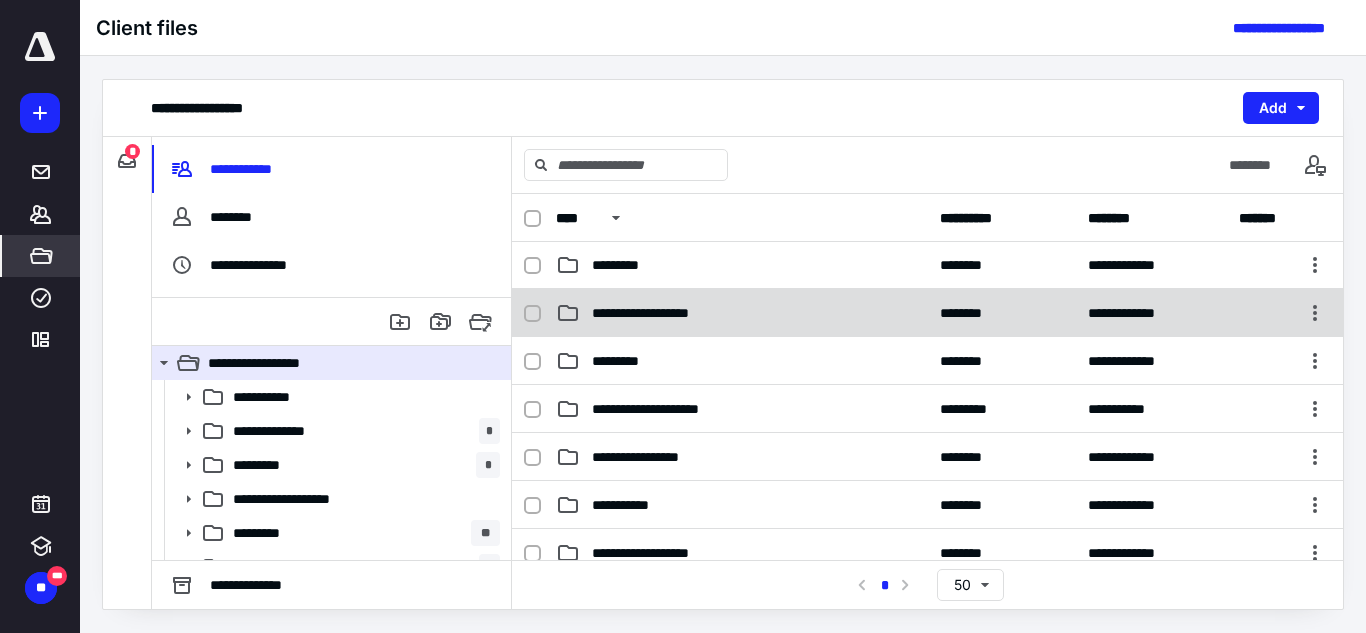 scroll, scrollTop: 0, scrollLeft: 0, axis: both 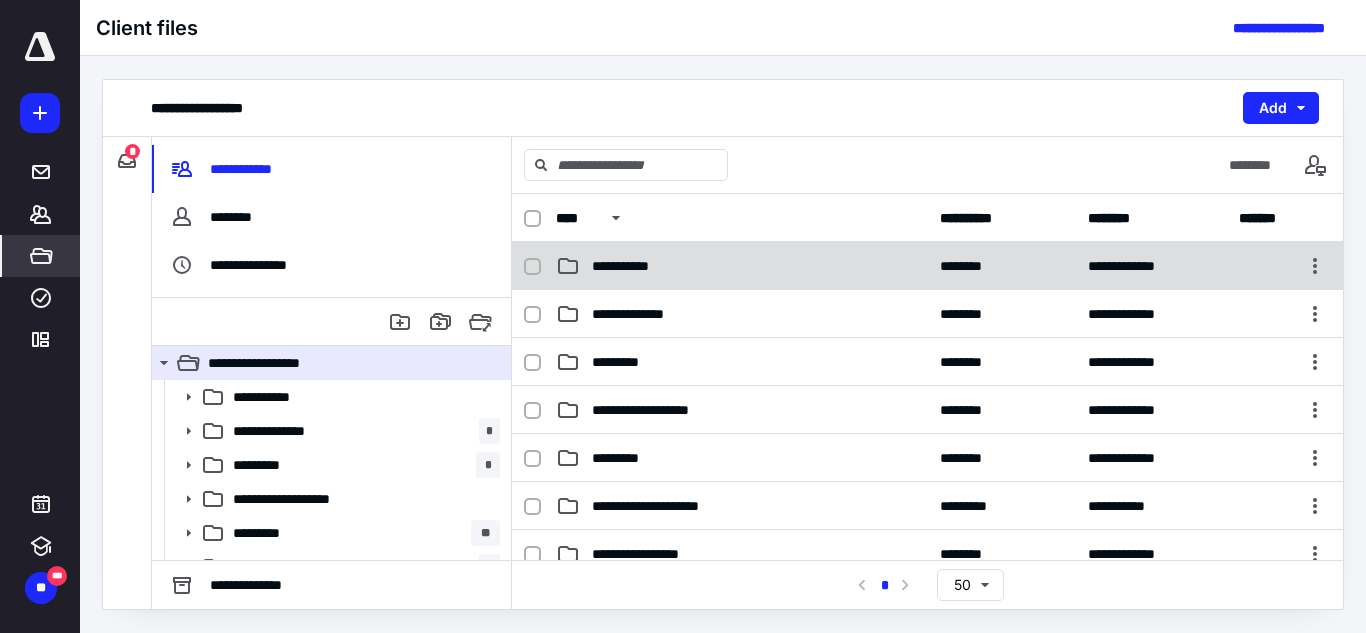 click on "**********" at bounding box center [635, 266] 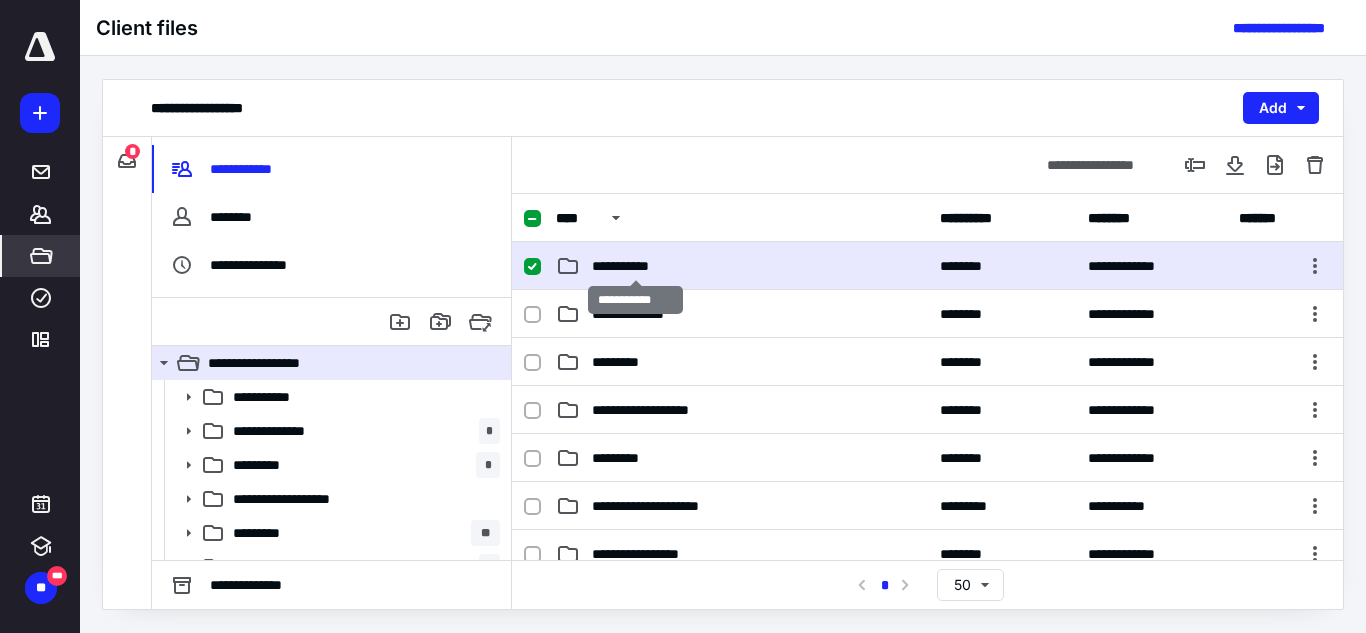click on "**********" at bounding box center [635, 266] 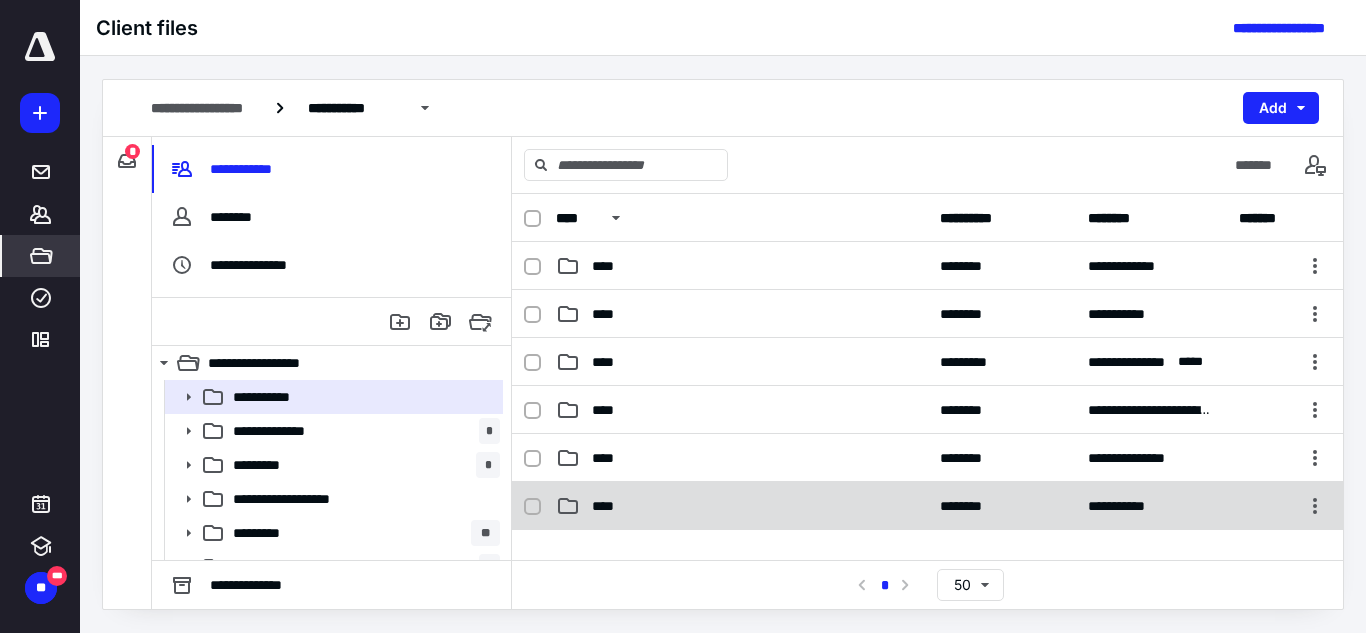 click on "****" at bounding box center [609, 506] 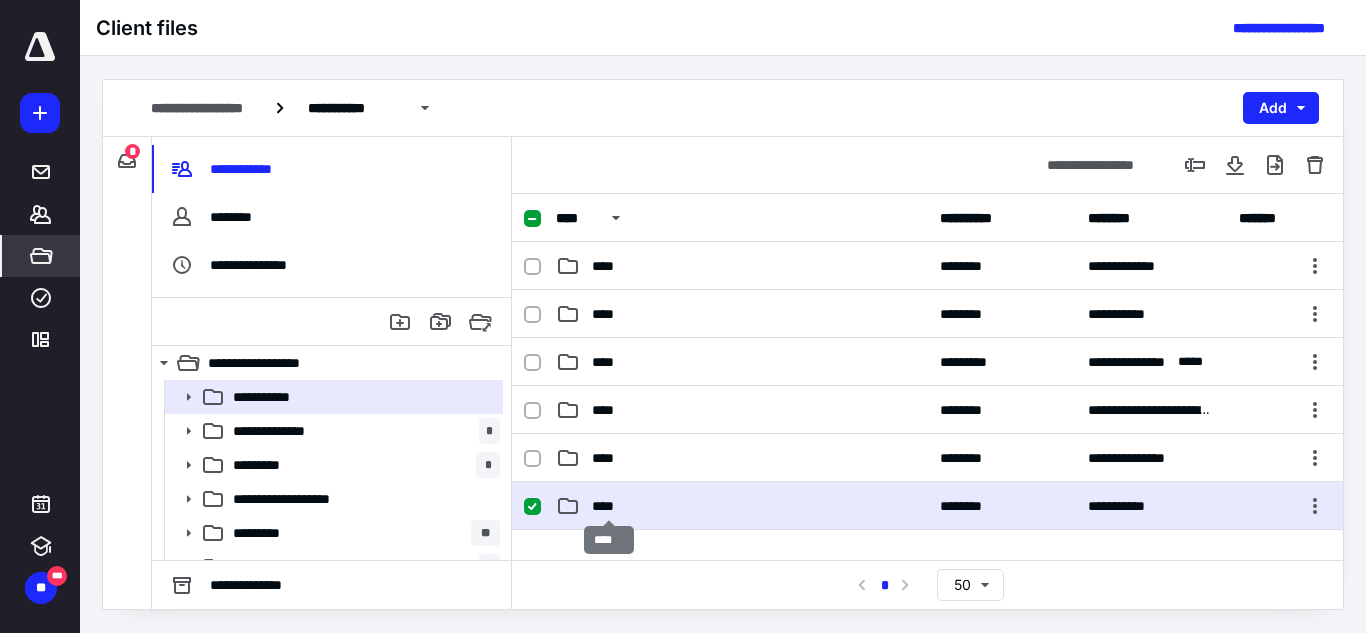 click on "****" at bounding box center (609, 506) 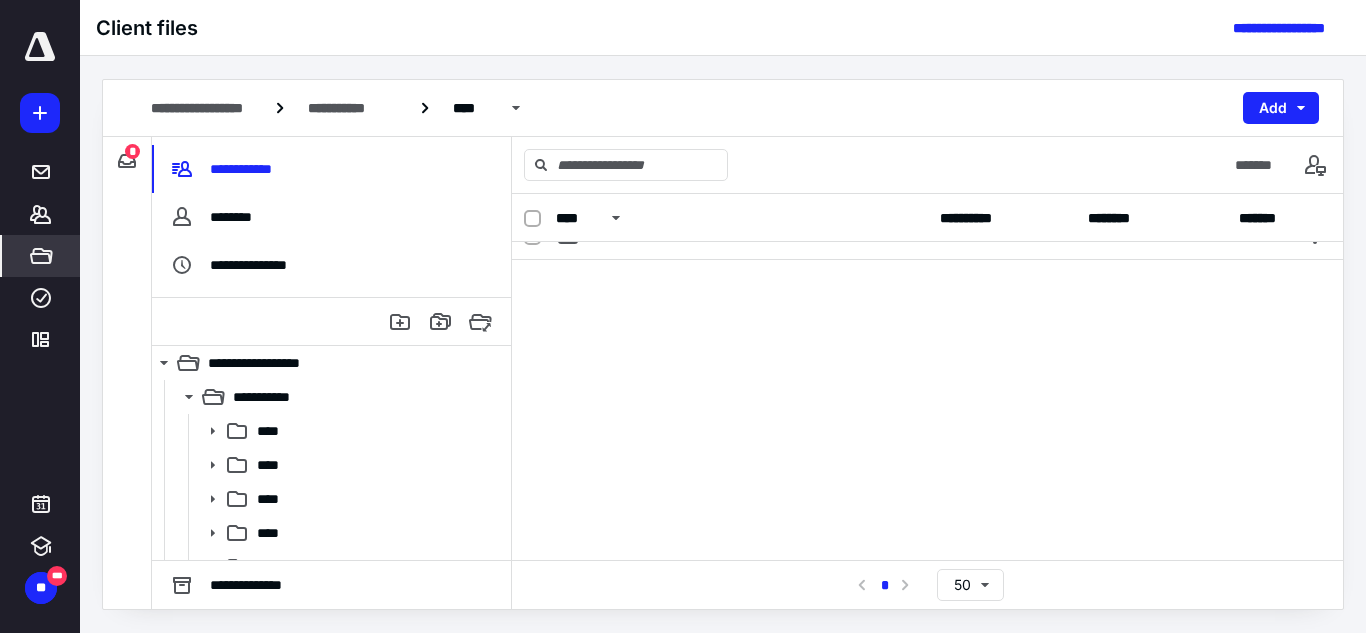 scroll, scrollTop: 18, scrollLeft: 0, axis: vertical 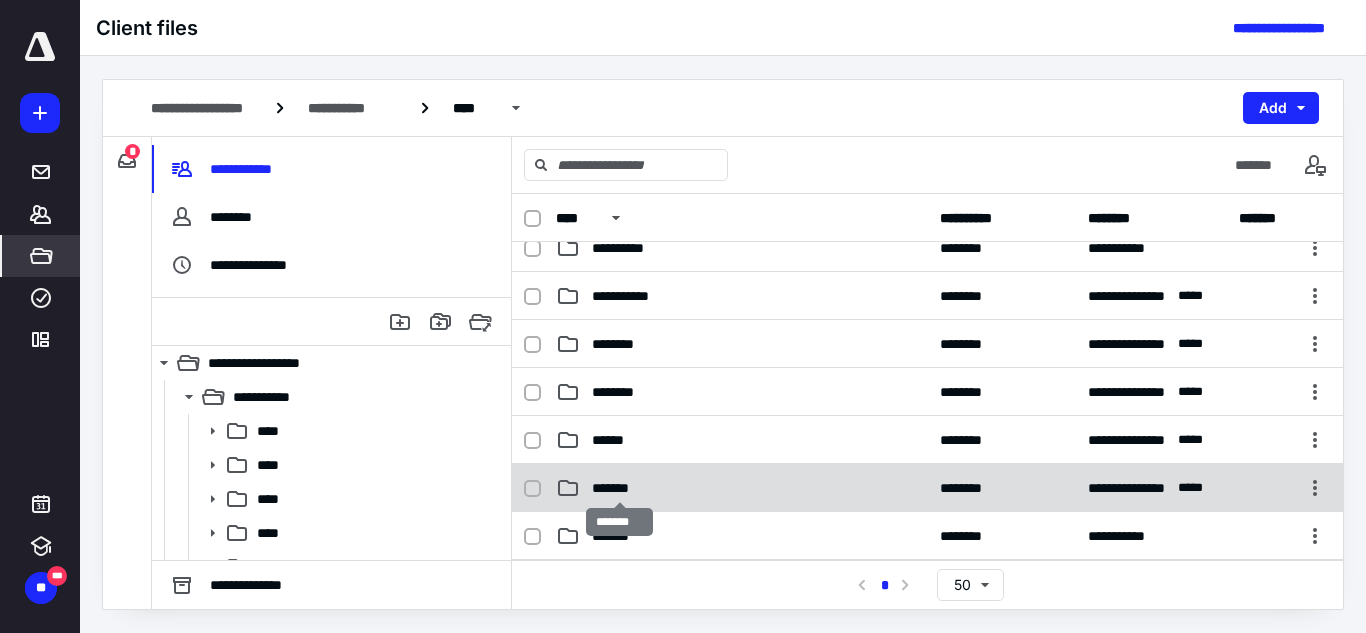 click on "*******" at bounding box center [619, 488] 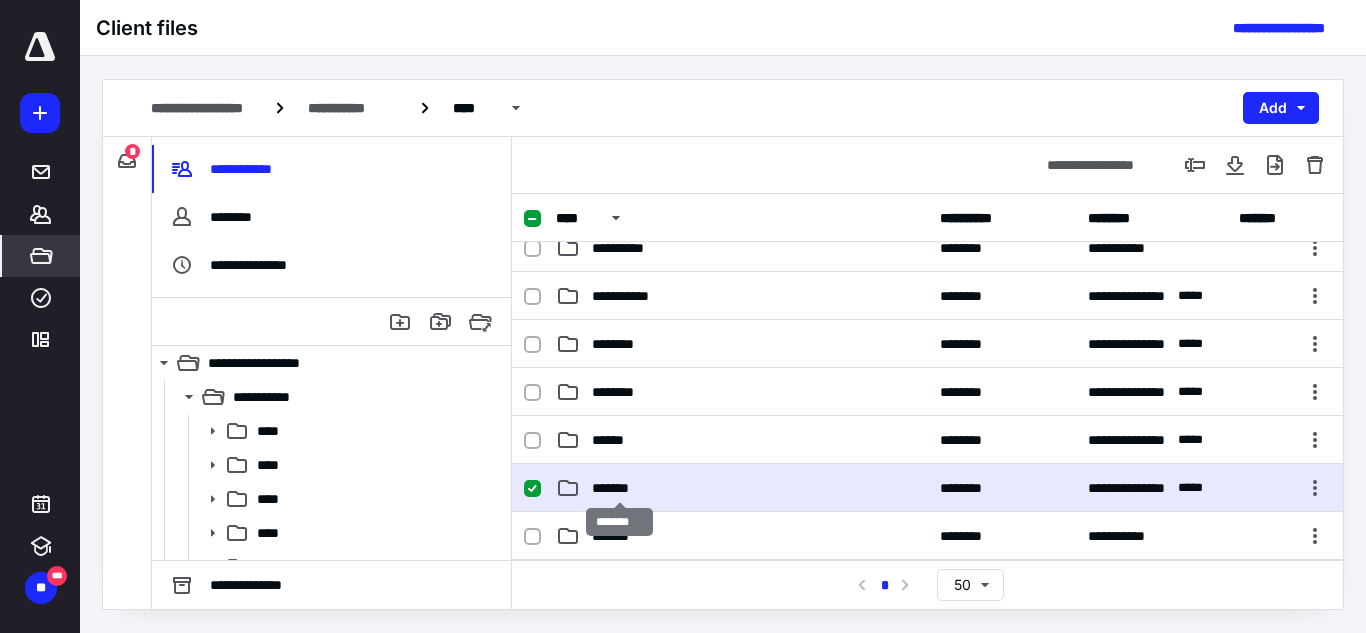 click on "*******" at bounding box center [619, 488] 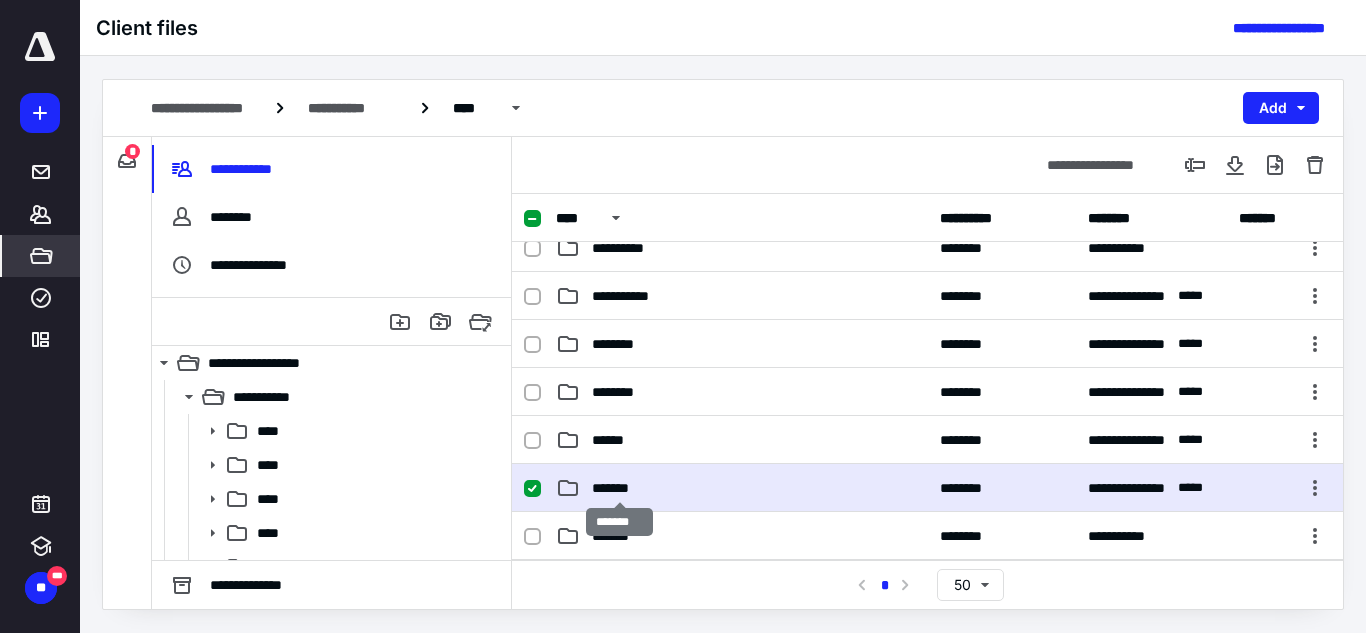 scroll, scrollTop: 0, scrollLeft: 0, axis: both 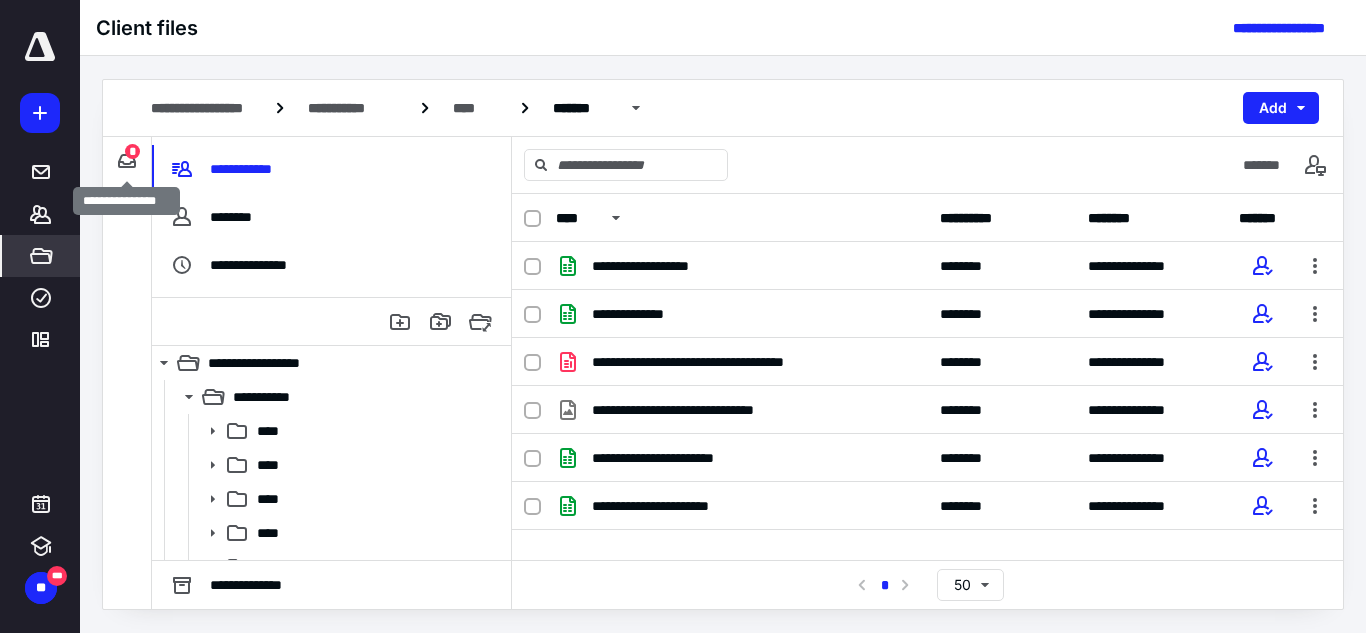 click on "*" at bounding box center (132, 151) 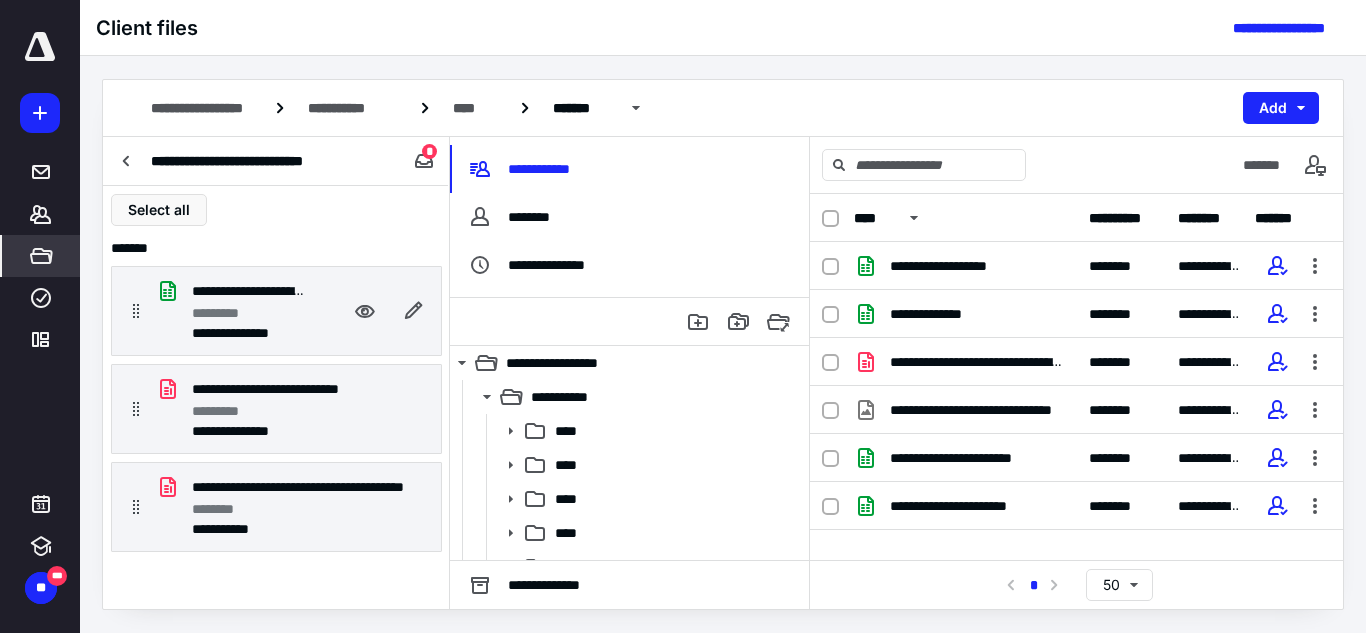 click 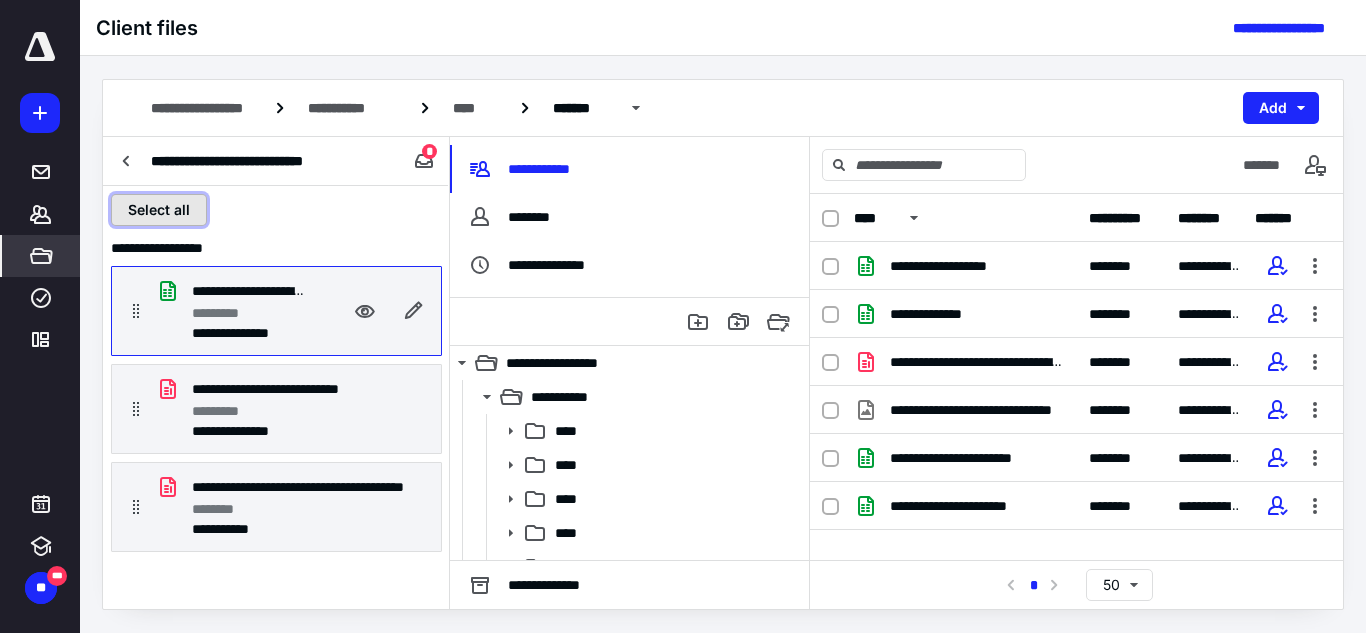 click on "Select all" at bounding box center [159, 210] 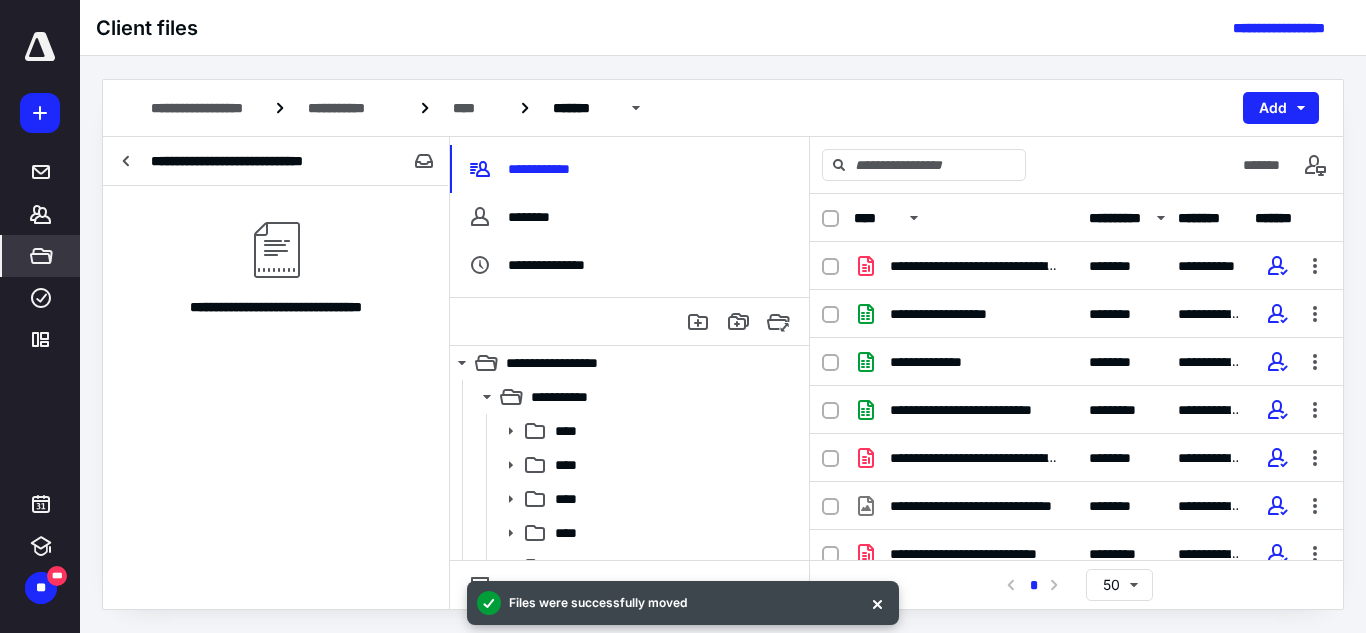 click on "**********" at bounding box center [1115, 218] 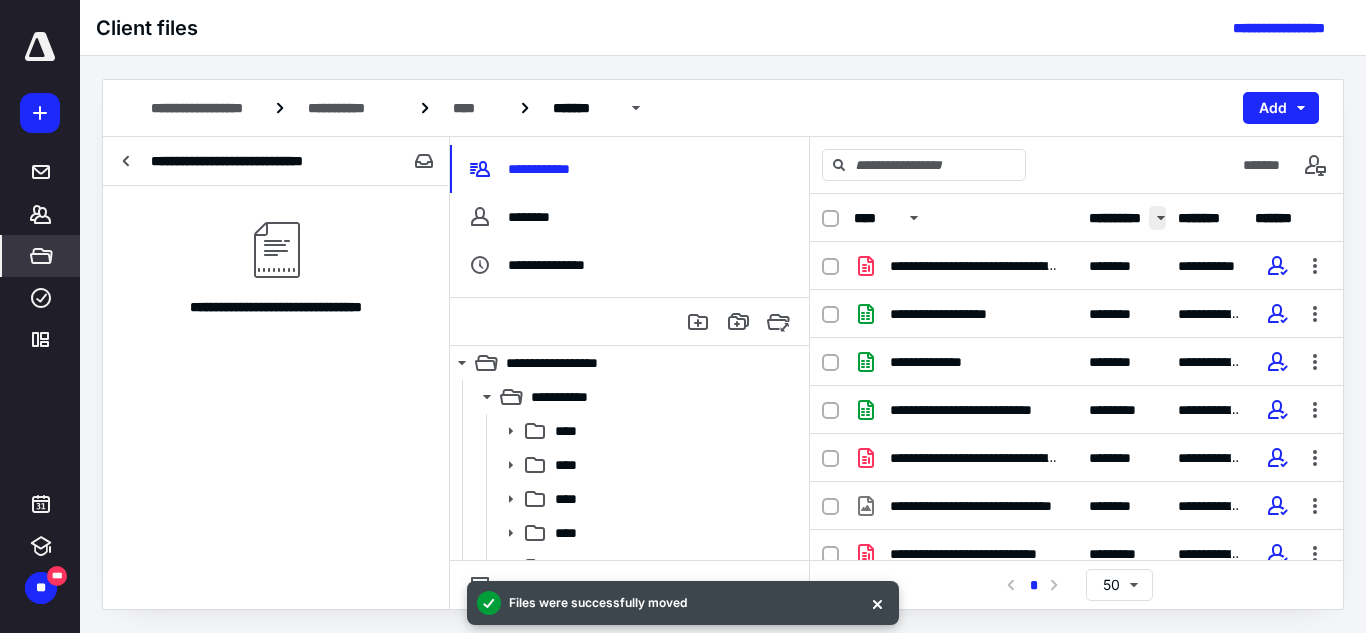 click at bounding box center (1157, 218) 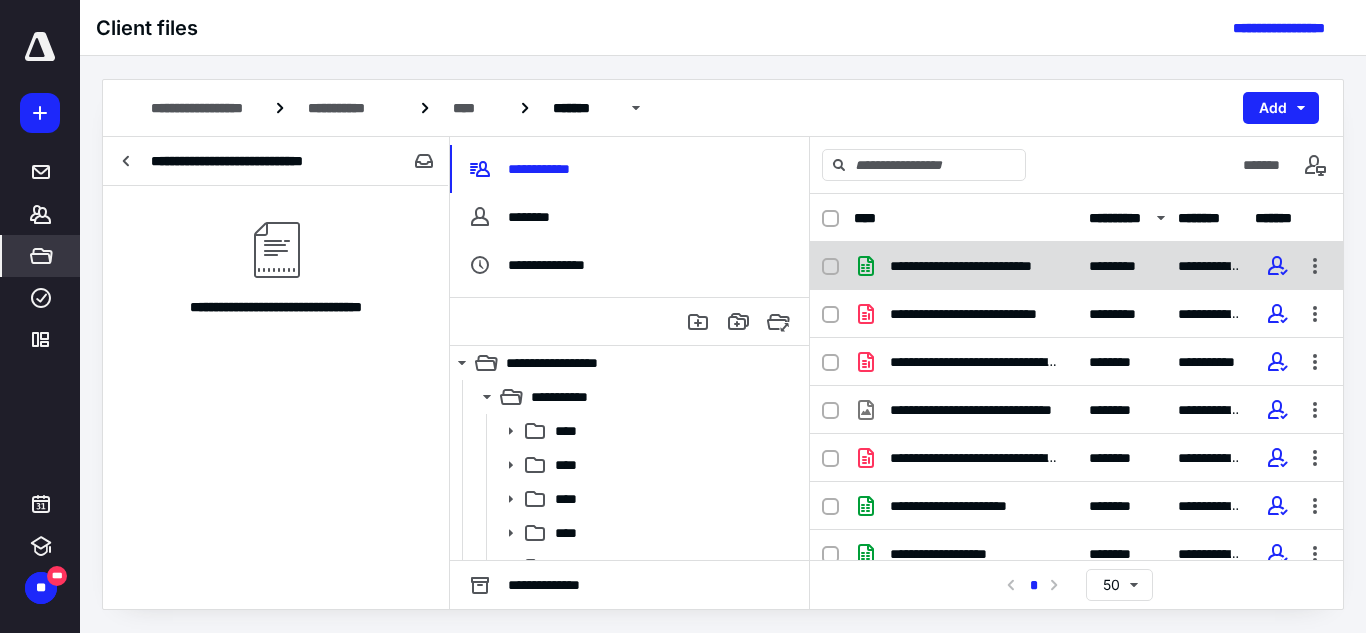 click 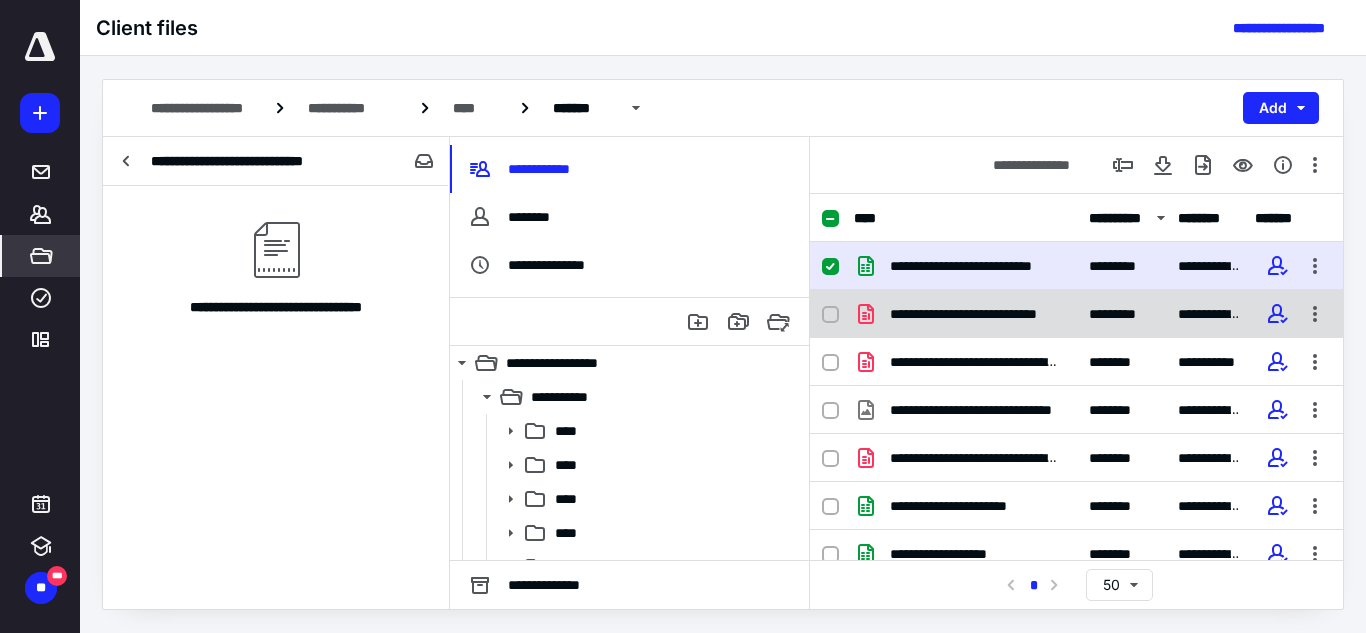 click 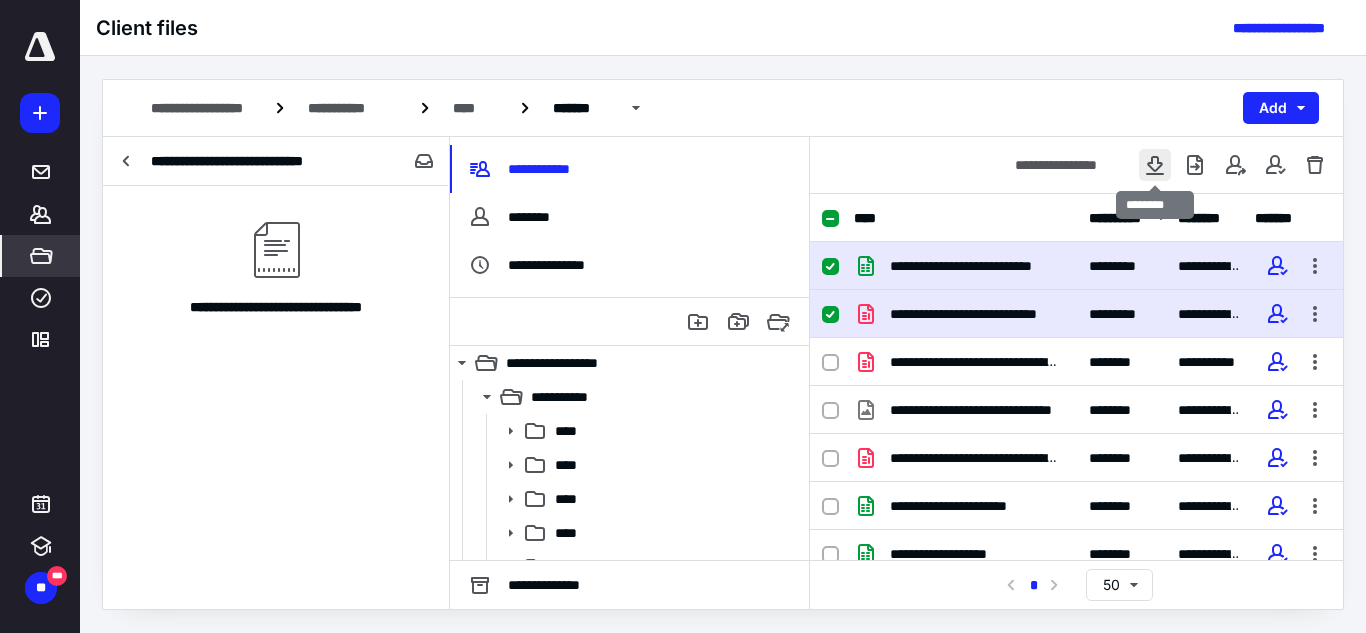 click 